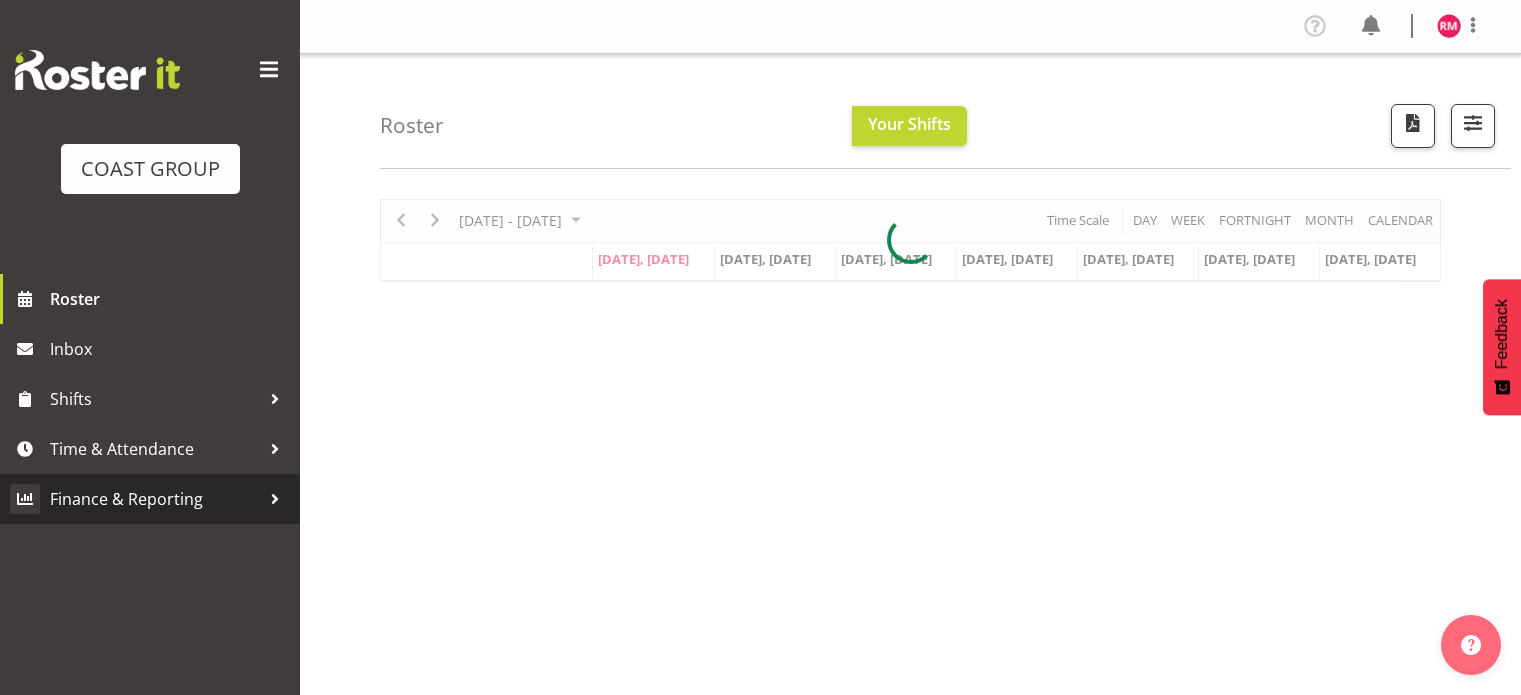 scroll, scrollTop: 0, scrollLeft: 0, axis: both 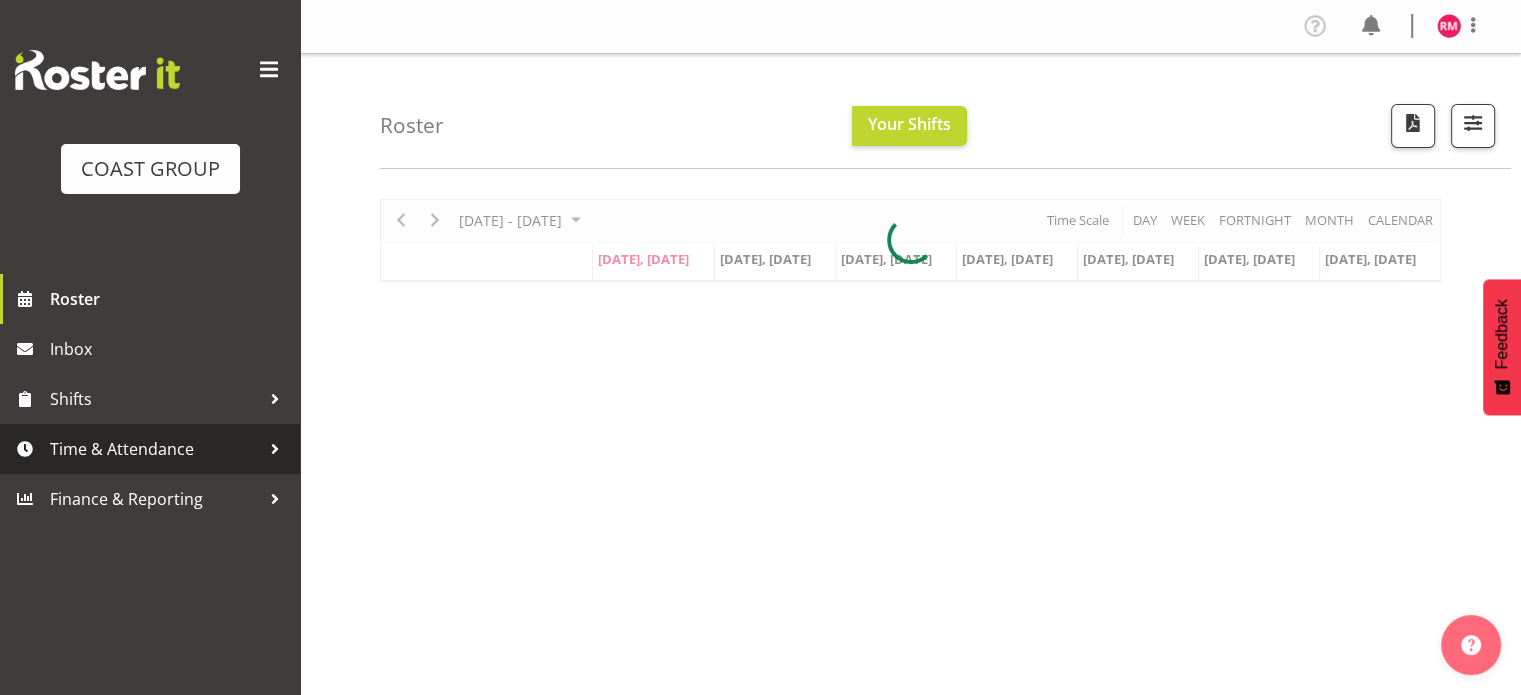 click on "Time & Attendance" at bounding box center (155, 449) 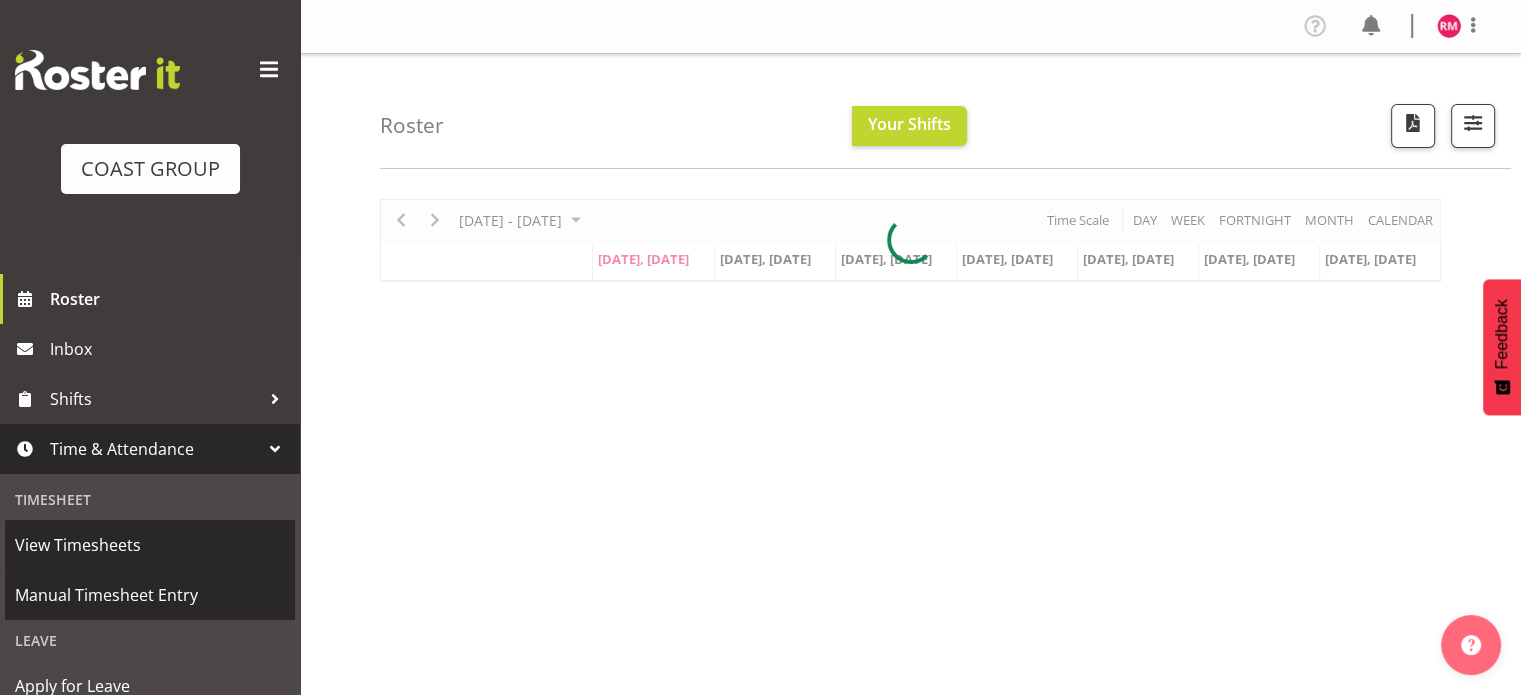 click on "Manual Timesheet Entry" at bounding box center (150, 595) 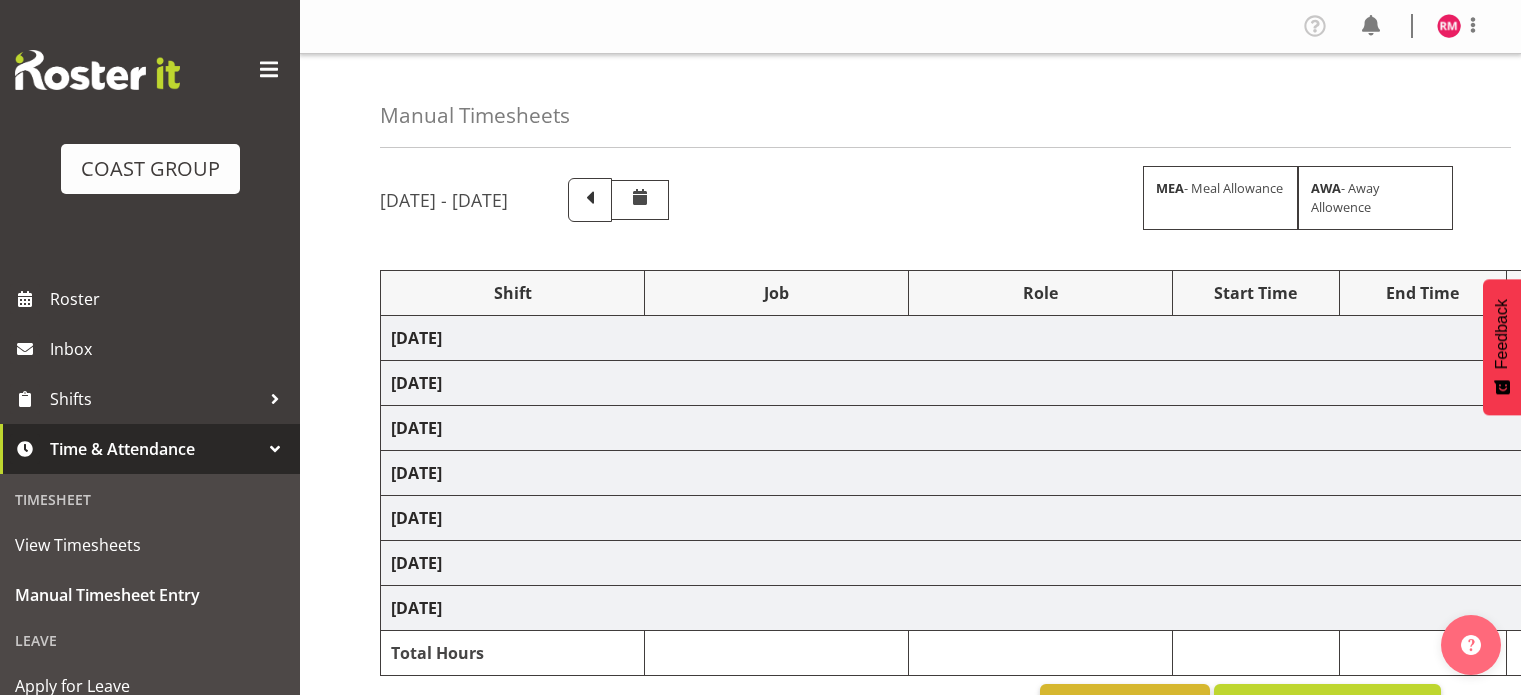 scroll, scrollTop: 0, scrollLeft: 0, axis: both 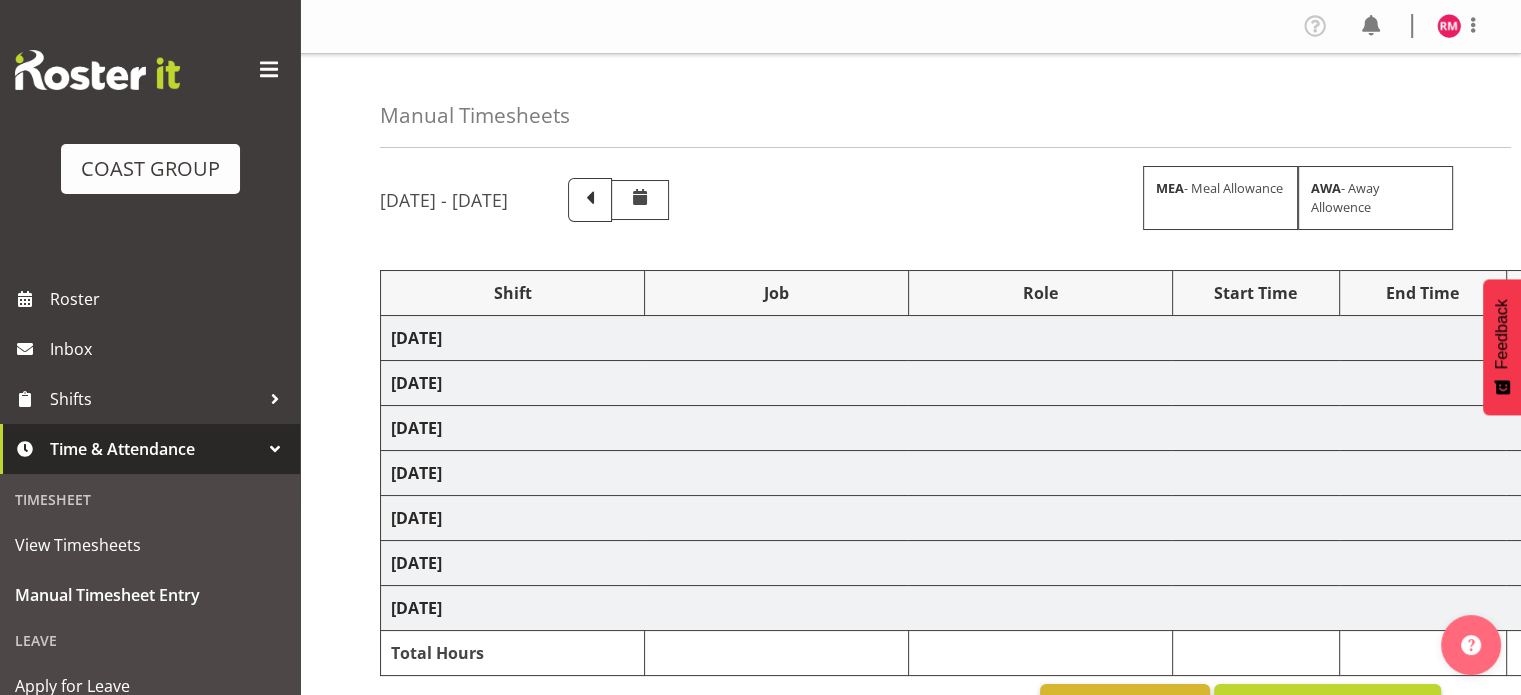 select on "62215" 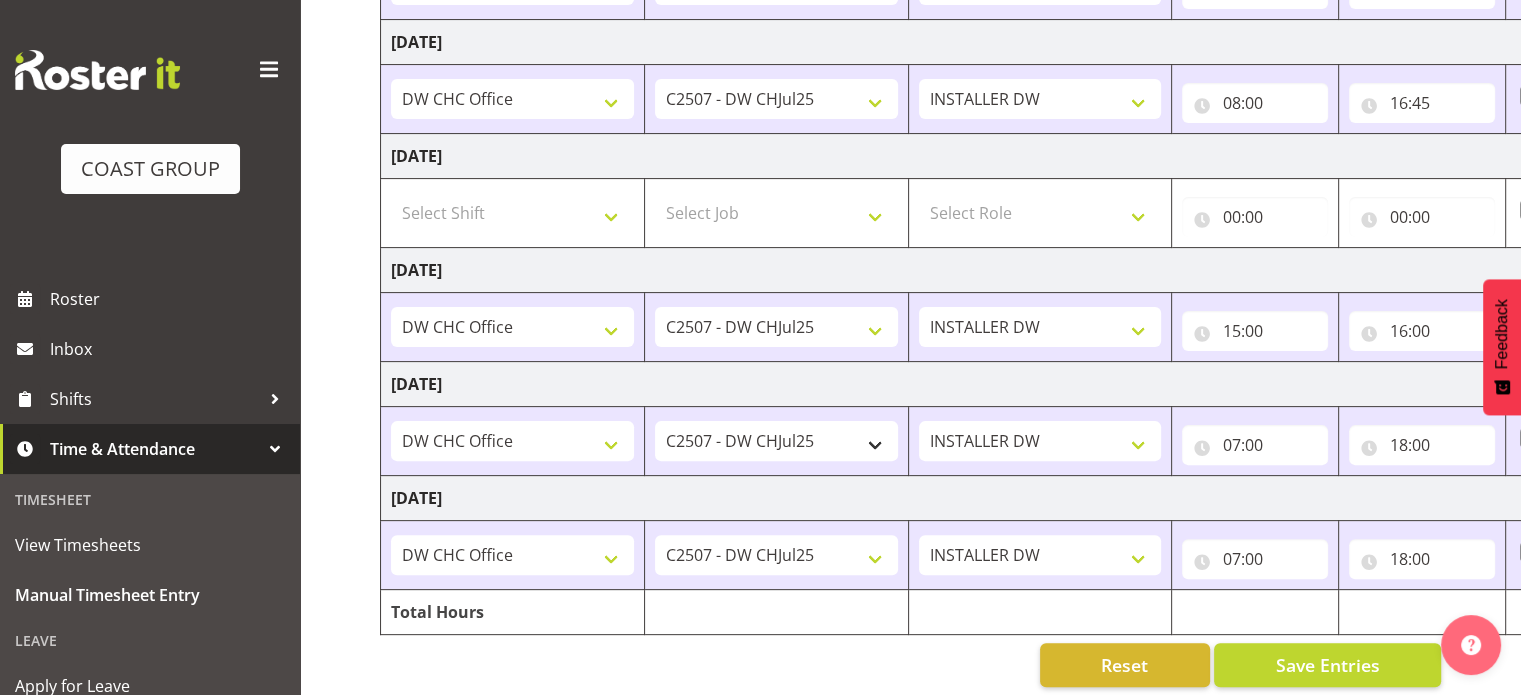 scroll, scrollTop: 542, scrollLeft: 0, axis: vertical 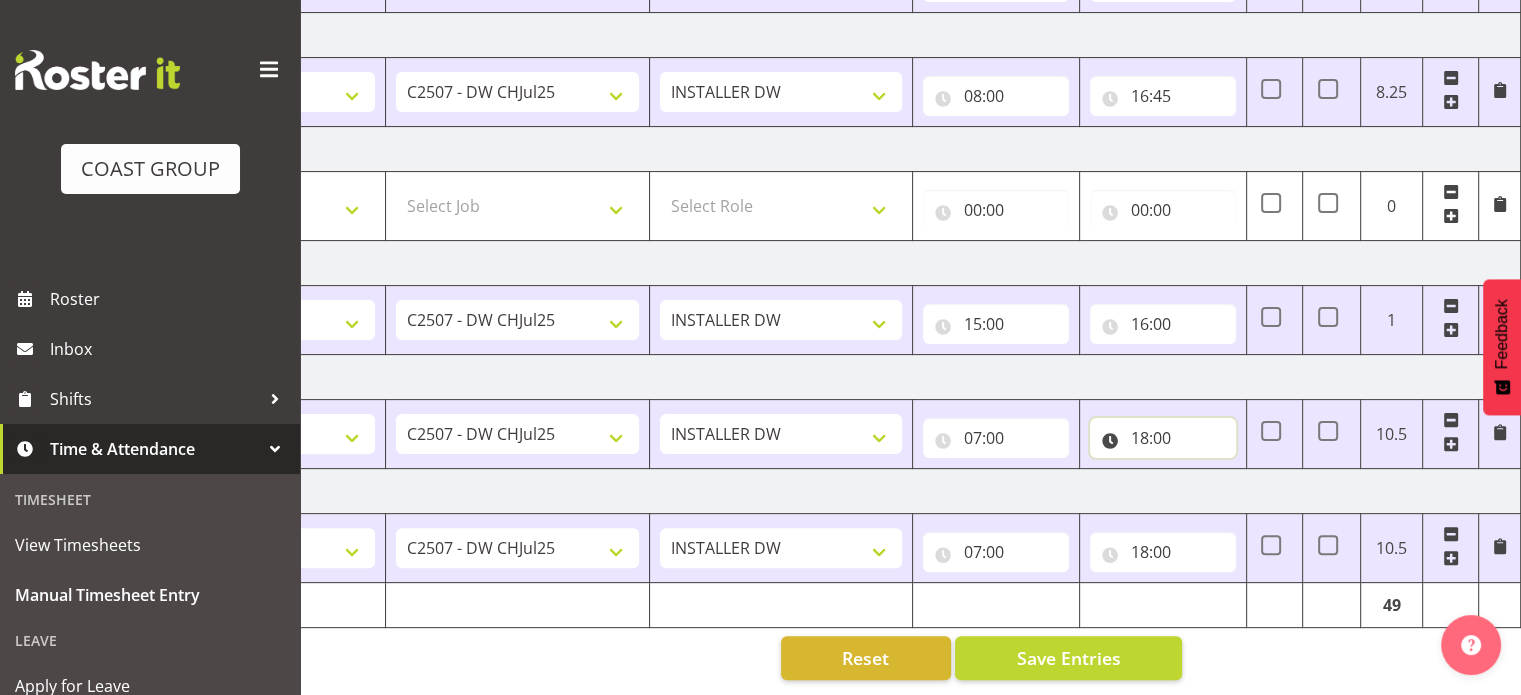 click on "18:00" at bounding box center [1163, 438] 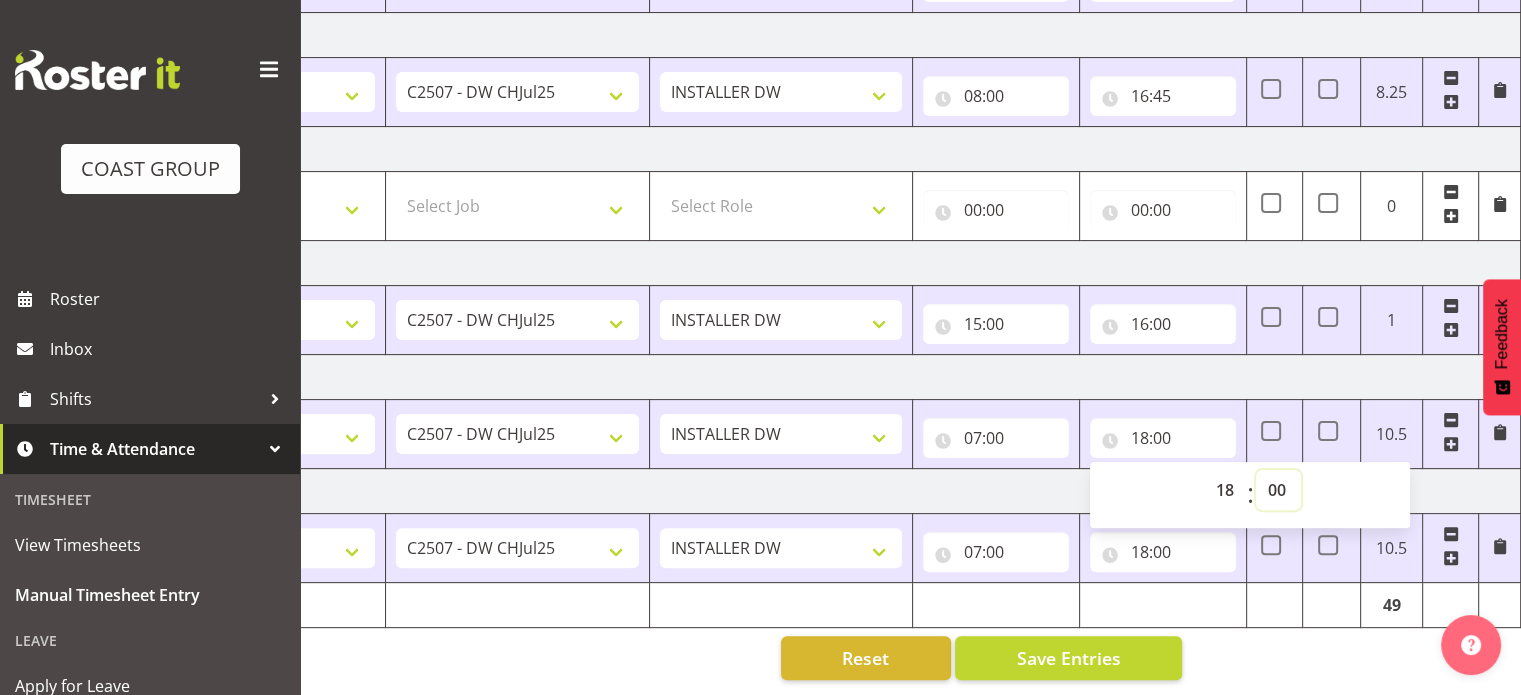 click on "00   01   02   03   04   05   06   07   08   09   10   11   12   13   14   15   16   17   18   19   20   21   22   23   24   25   26   27   28   29   30   31   32   33   34   35   36   37   38   39   40   41   42   43   44   45   46   47   48   49   50   51   52   53   54   55   56   57   58   59" at bounding box center (1278, 490) 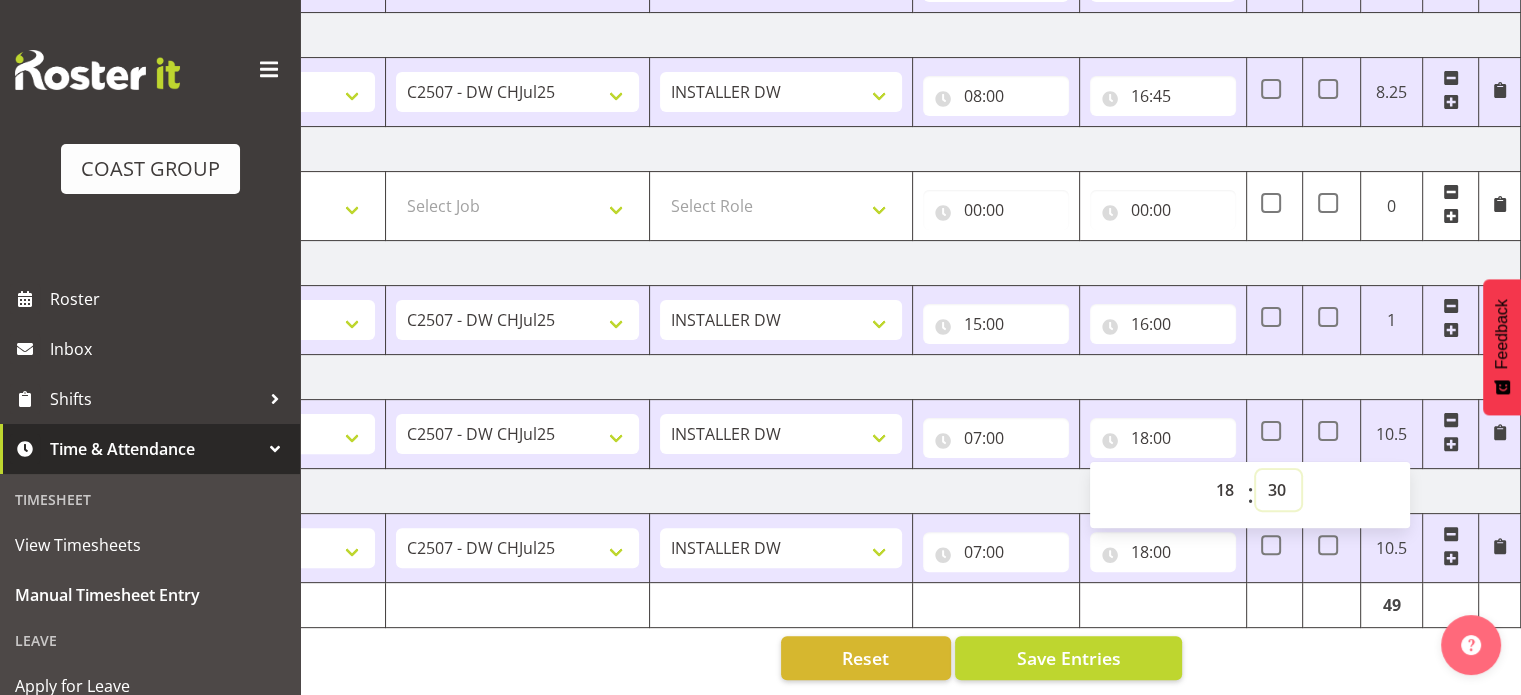 click on "00   01   02   03   04   05   06   07   08   09   10   11   12   13   14   15   16   17   18   19   20   21   22   23   24   25   26   27   28   29   30   31   32   33   34   35   36   37   38   39   40   41   42   43   44   45   46   47   48   49   50   51   52   53   54   55   56   57   58   59" at bounding box center (1278, 490) 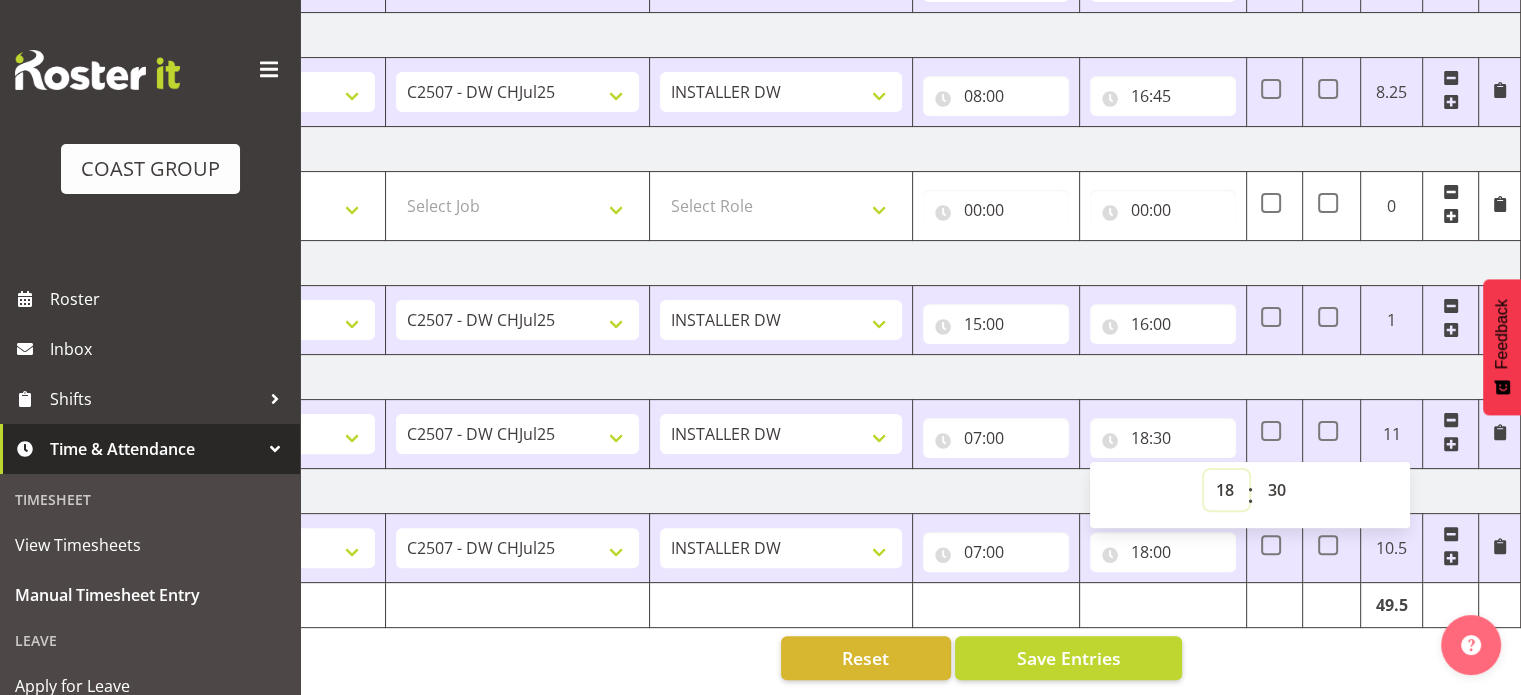click on "00   01   02   03   04   05   06   07   08   09   10   11   12   13   14   15   16   17   18   19   20   21   22   23" at bounding box center [1226, 490] 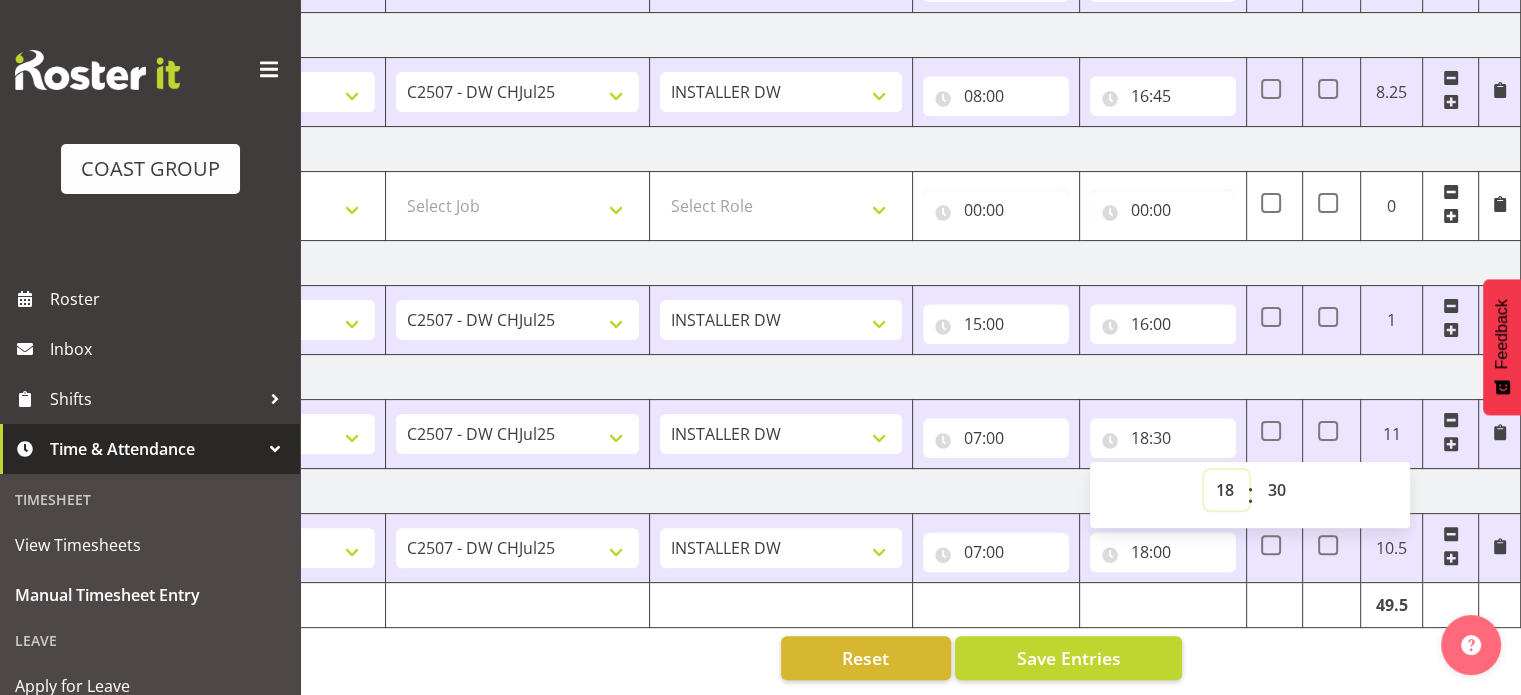 select on "19" 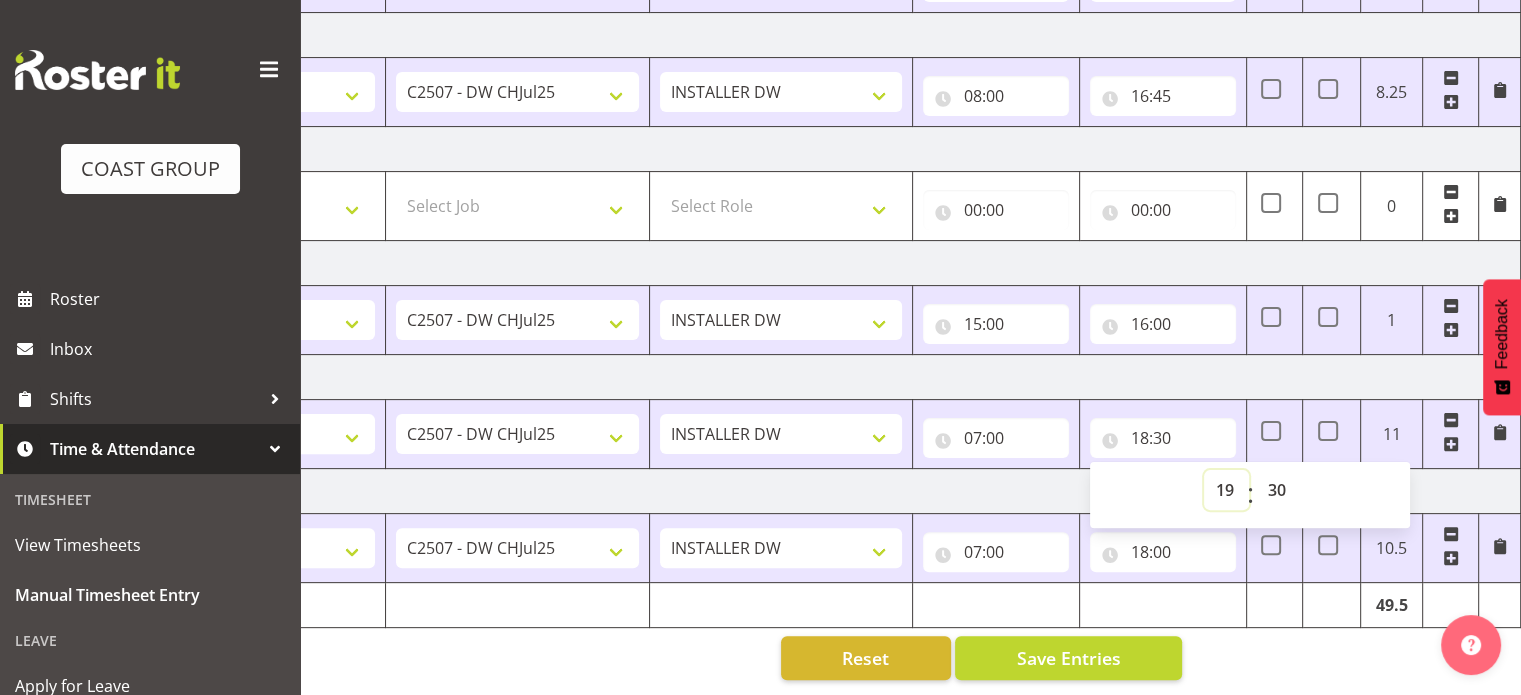 click on "00   01   02   03   04   05   06   07   08   09   10   11   12   13   14   15   16   17   18   19   20   21   22   23" at bounding box center (1226, 490) 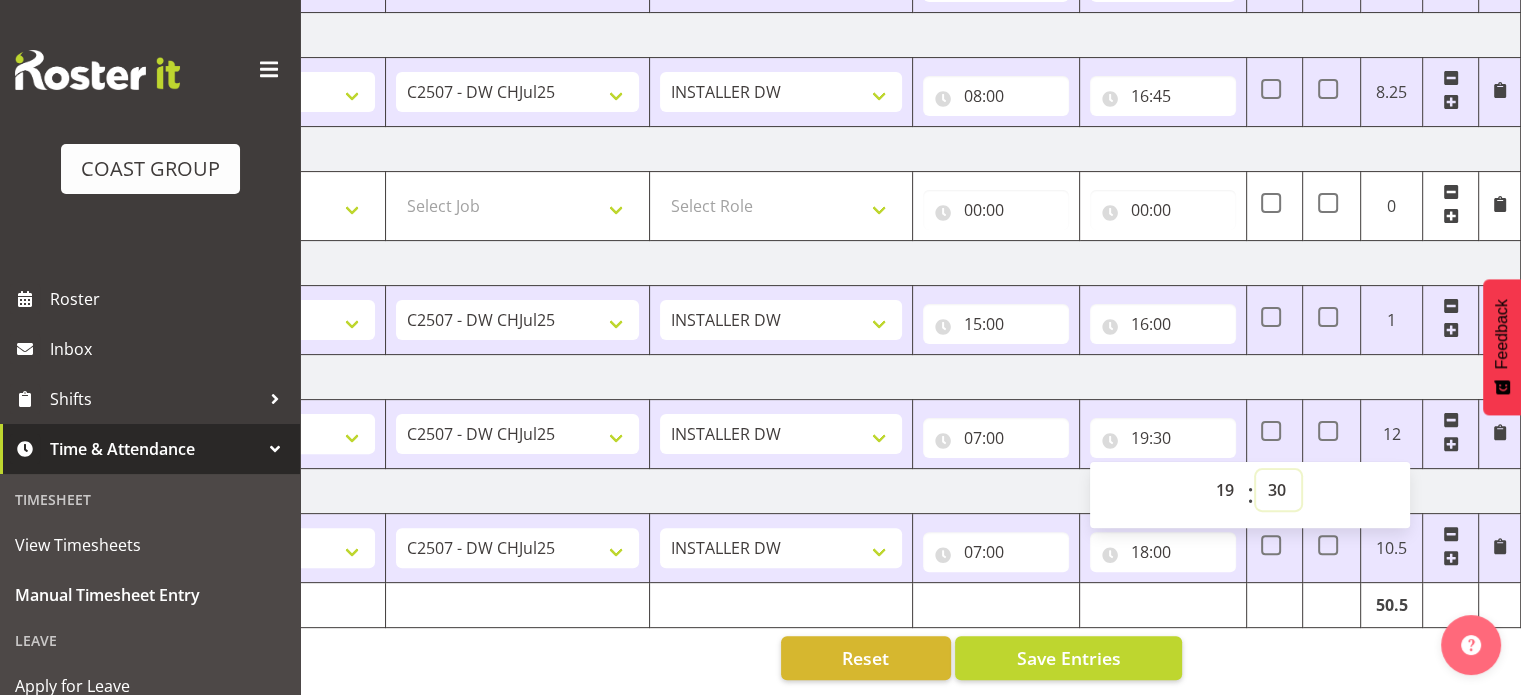 click on "00   01   02   03   04   05   06   07   08   09   10   11   12   13   14   15   16   17   18   19   20   21   22   23   24   25   26   27   28   29   30   31   32   33   34   35   36   37   38   39   40   41   42   43   44   45   46   47   48   49   50   51   52   53   54   55   56   57   58   59" at bounding box center [1278, 490] 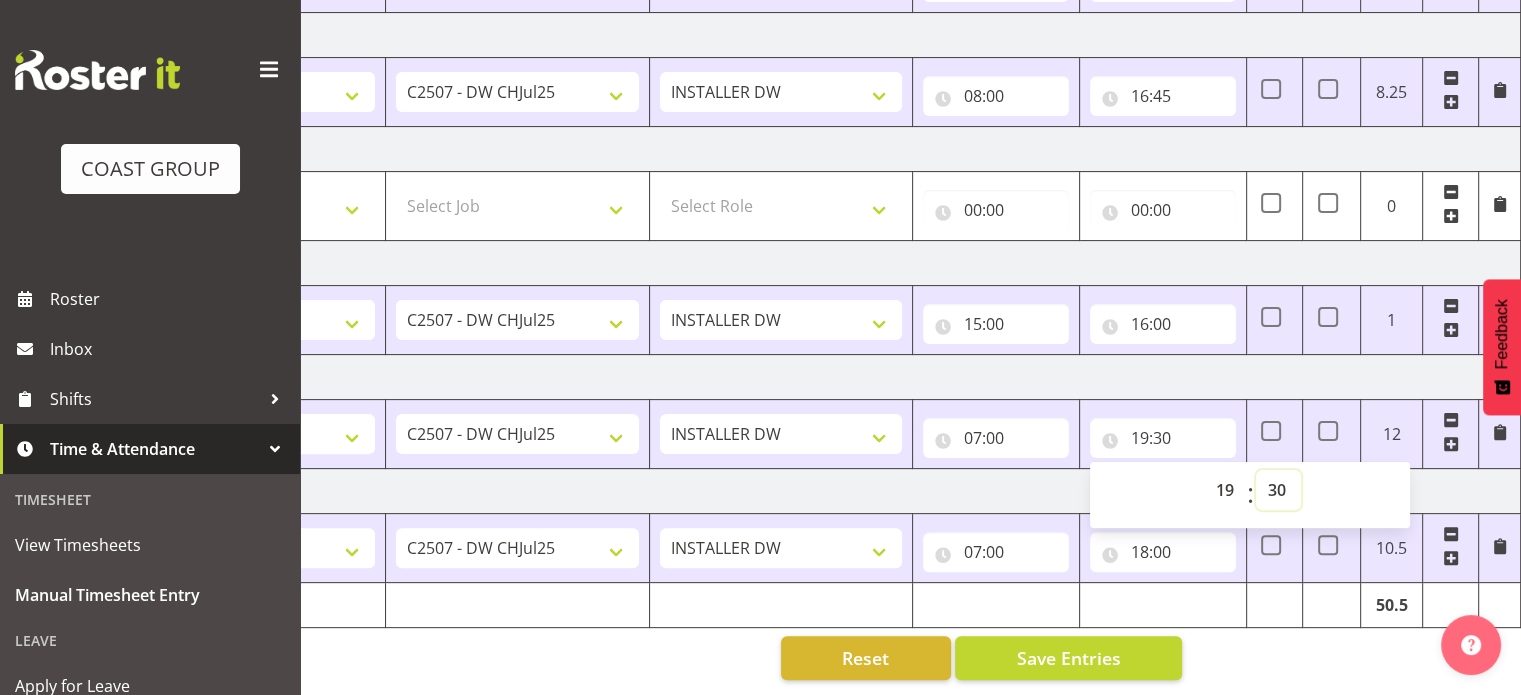 select on "0" 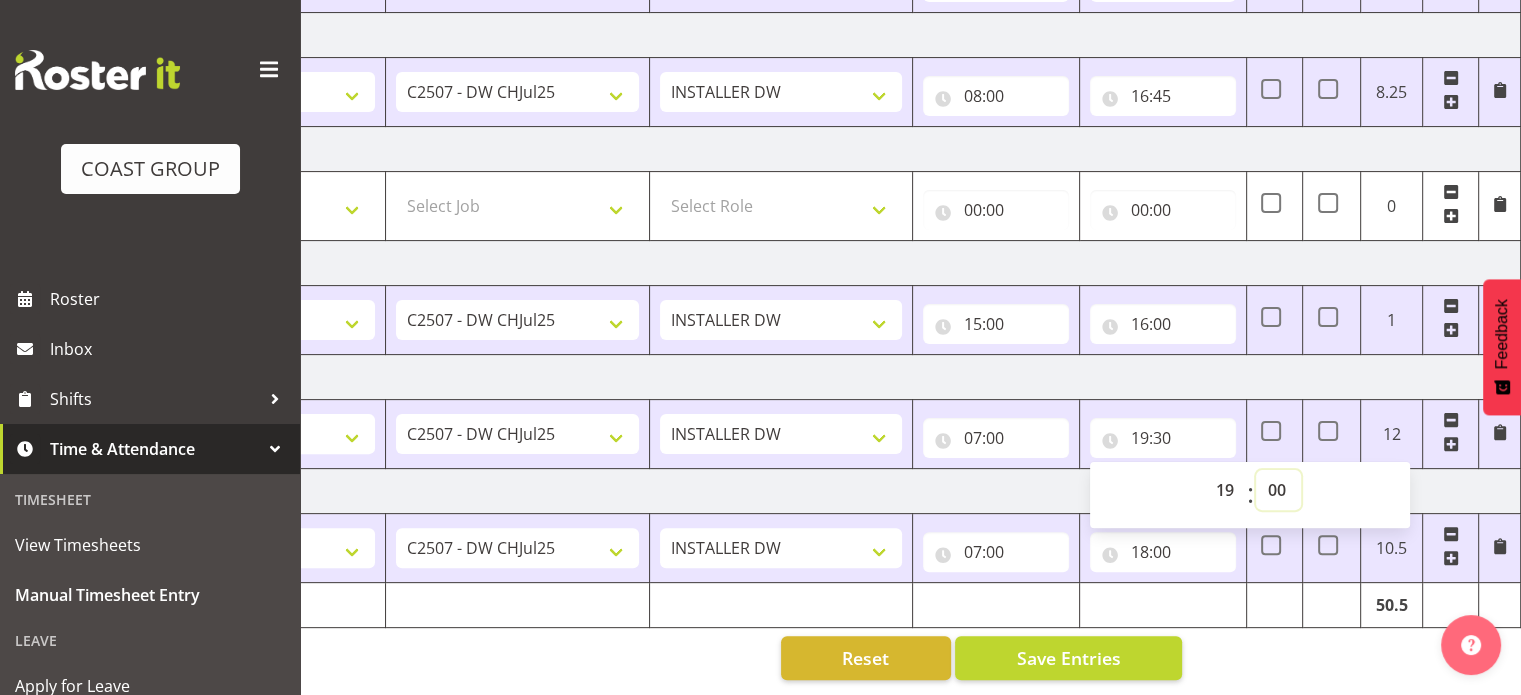 click on "00   01   02   03   04   05   06   07   08   09   10   11   12   13   14   15   16   17   18   19   20   21   22   23   24   25   26   27   28   29   30   31   32   33   34   35   36   37   38   39   40   41   42   43   44   45   46   47   48   49   50   51   52   53   54   55   56   57   58   59" at bounding box center [1278, 490] 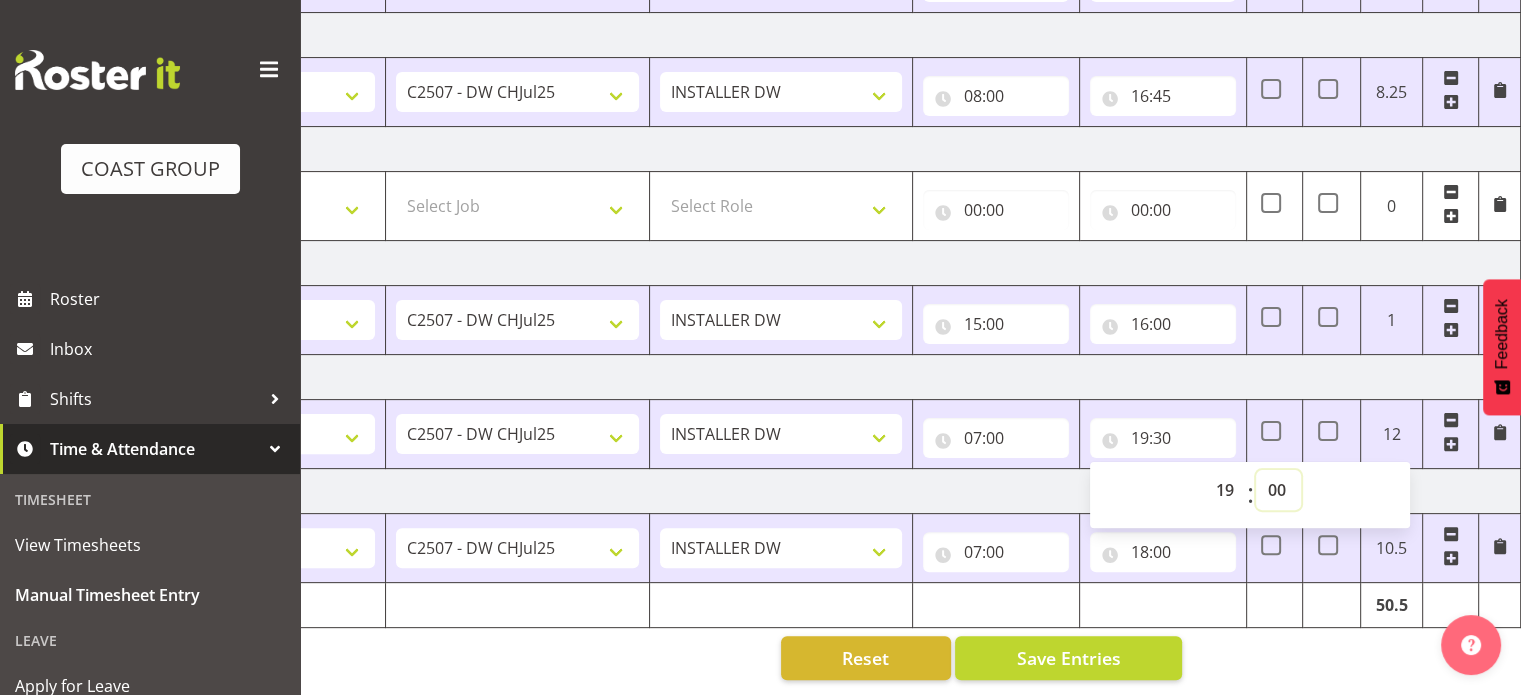 type on "19:00" 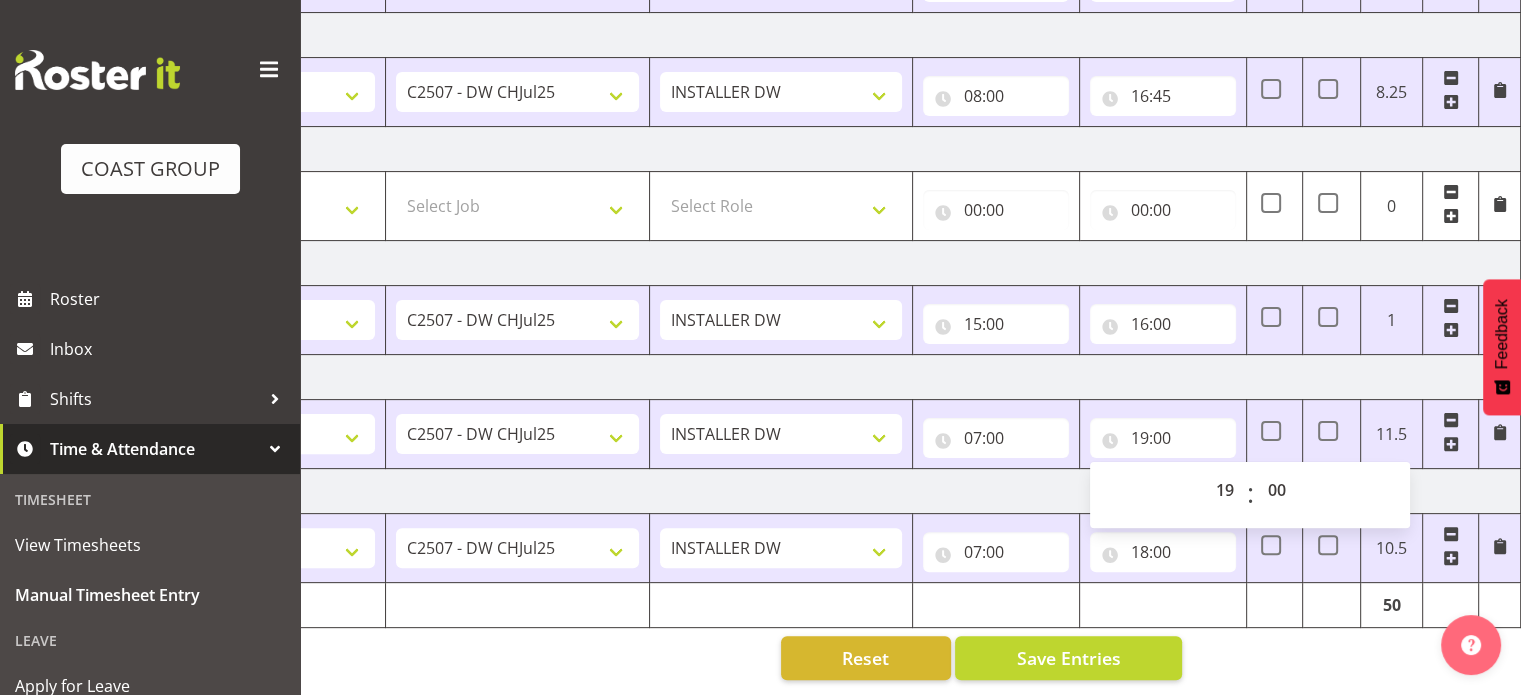 click on "[DATE]" at bounding box center (821, 377) 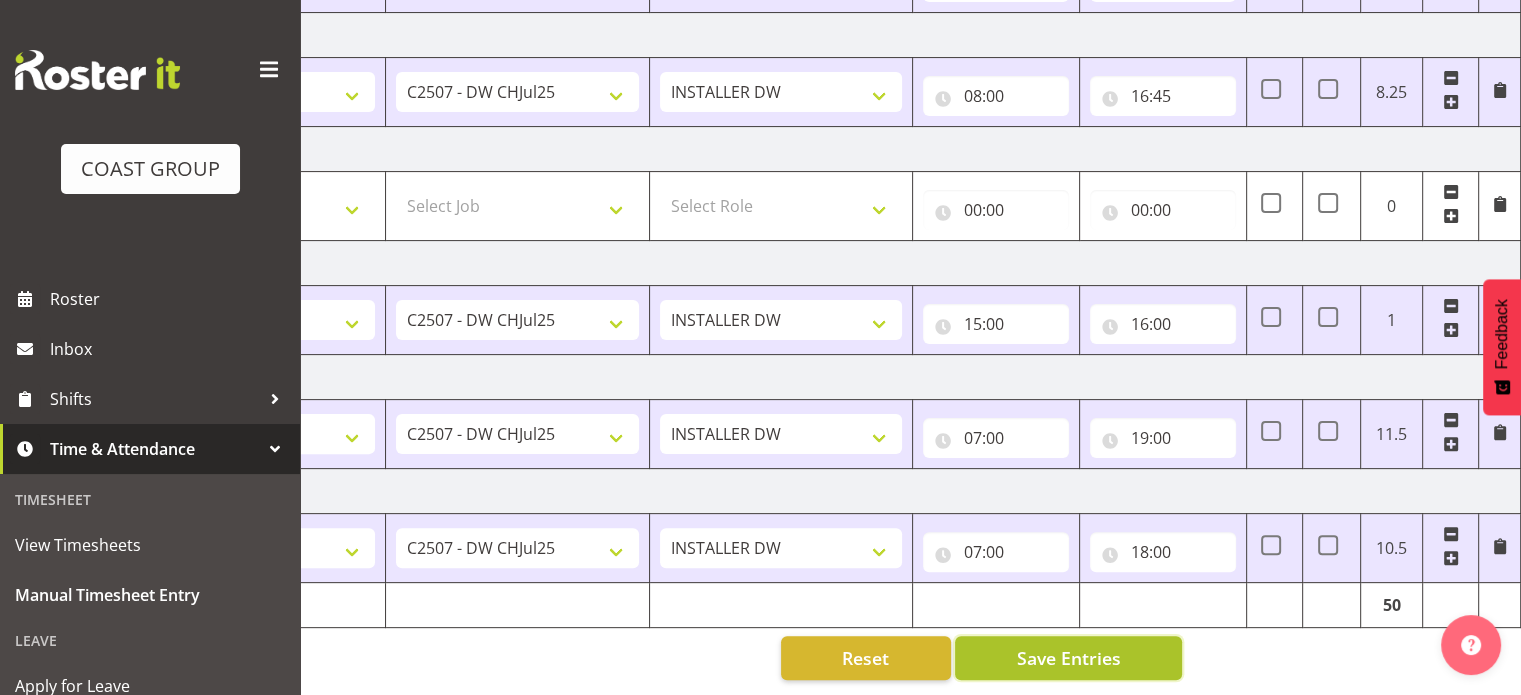 click on "Save
Entries" at bounding box center (1068, 658) 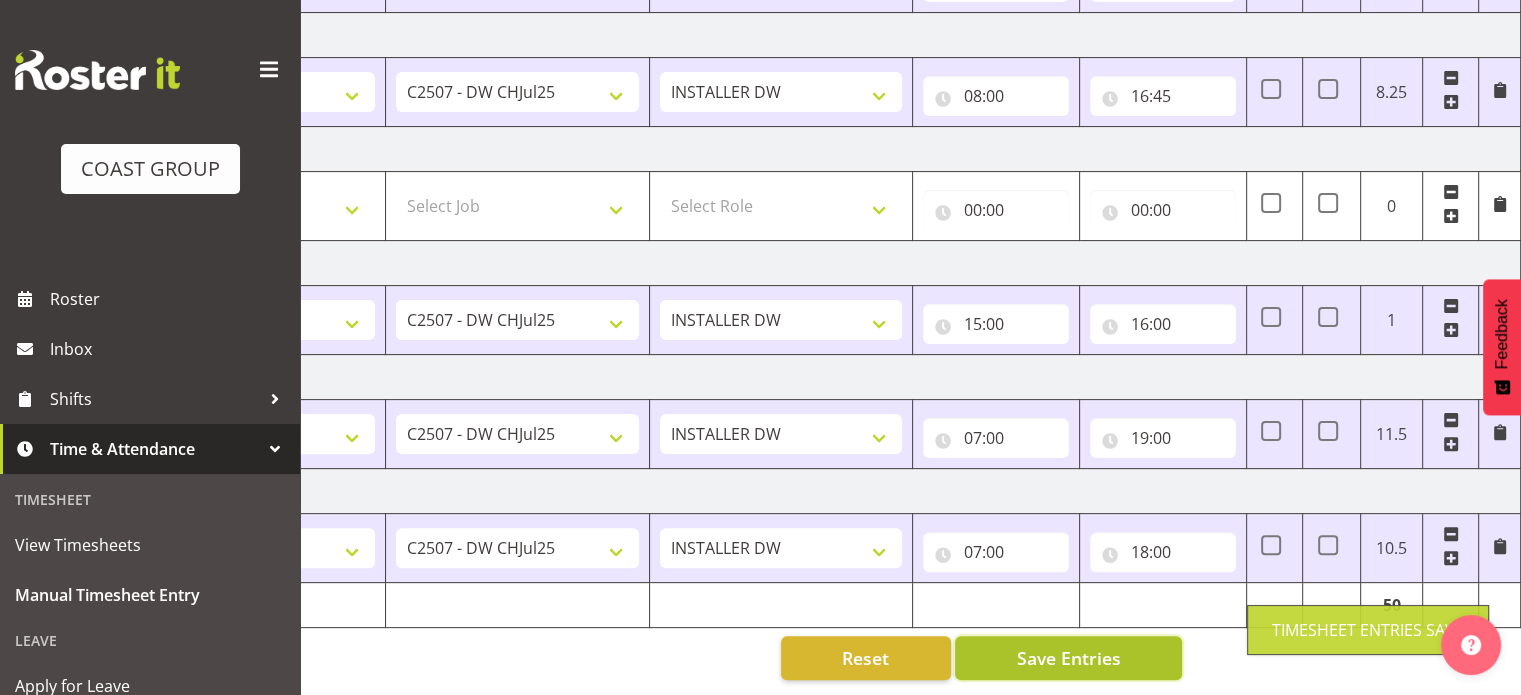 click on "Save
Entries" at bounding box center (1068, 658) 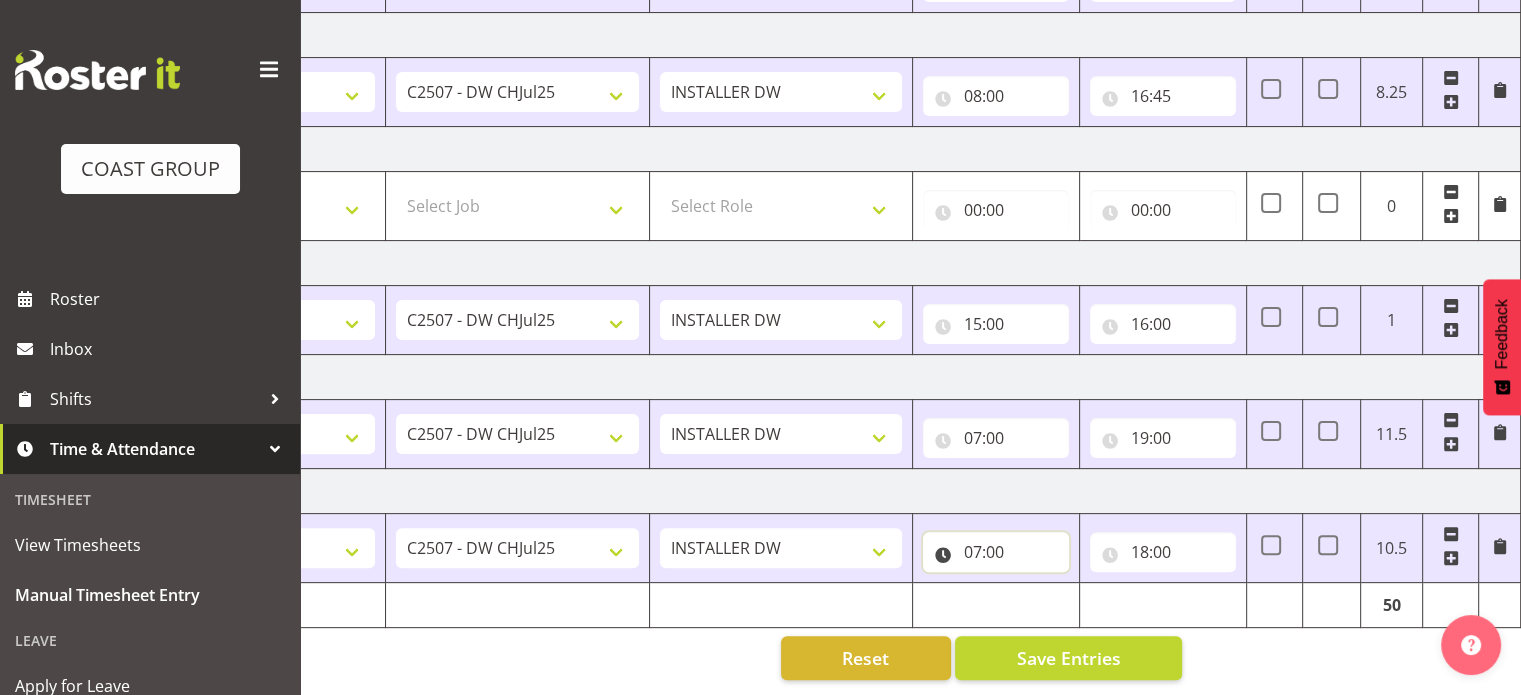 click on "07:00" at bounding box center [996, 552] 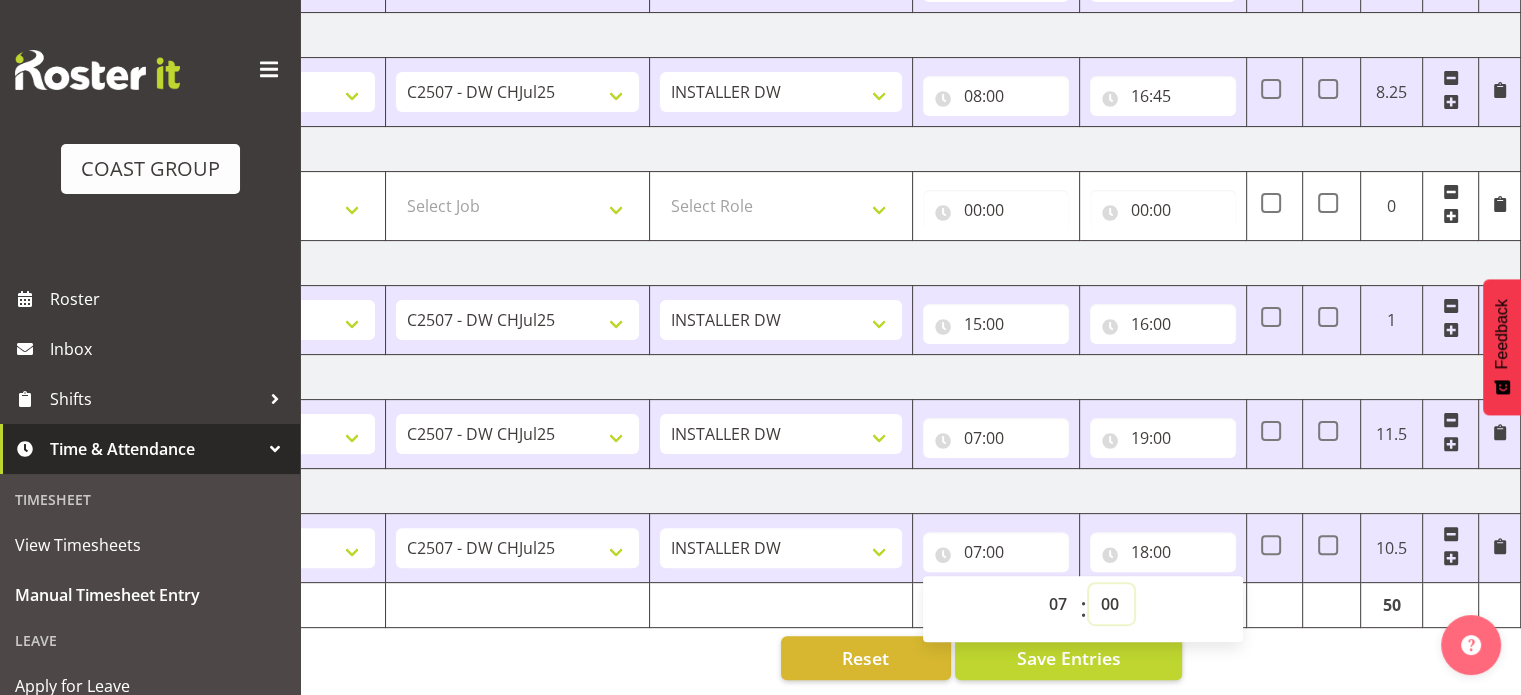 click on "00   01   02   03   04   05   06   07   08   09   10   11   12   13   14   15   16   17   18   19   20   21   22   23   24   25   26   27   28   29   30   31   32   33   34   35   36   37   38   39   40   41   42   43   44   45   46   47   48   49   50   51   52   53   54   55   56   57   58   59" at bounding box center (1111, 604) 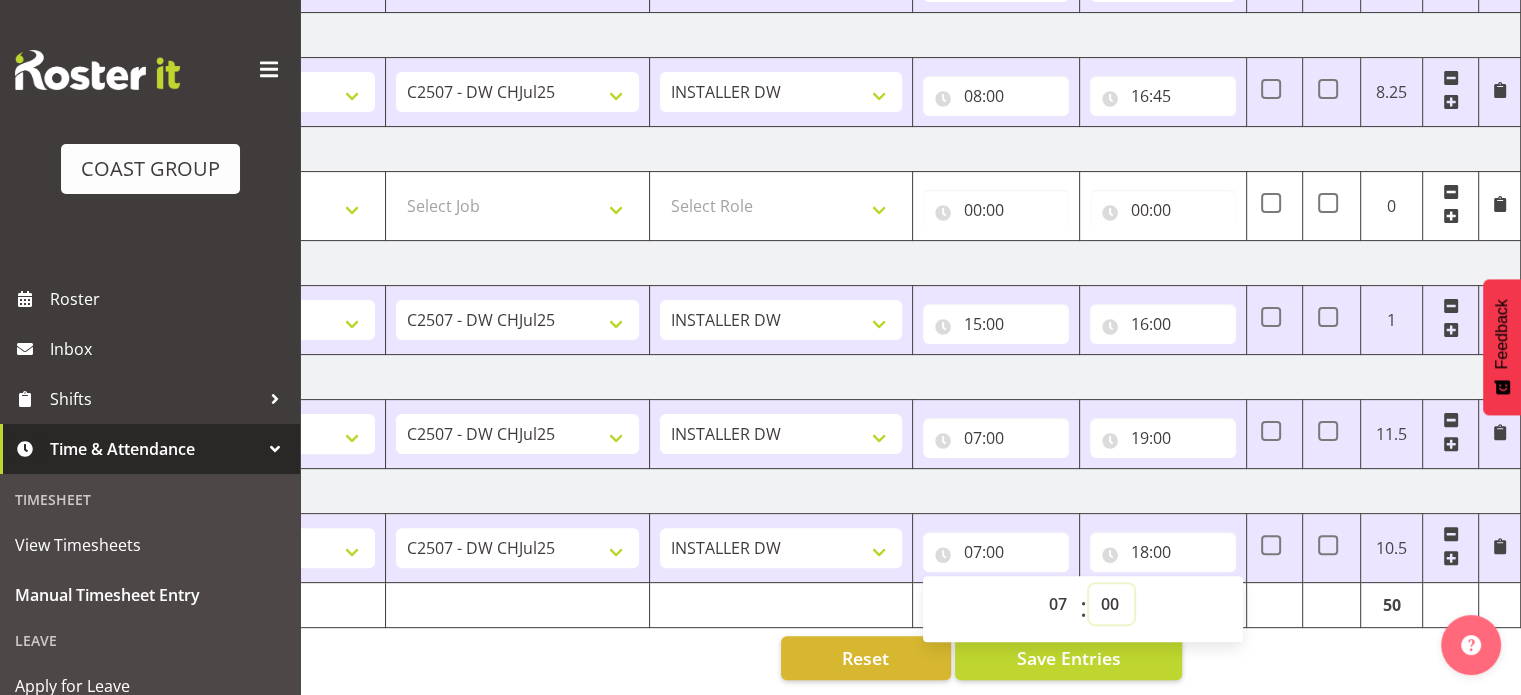 select on "30" 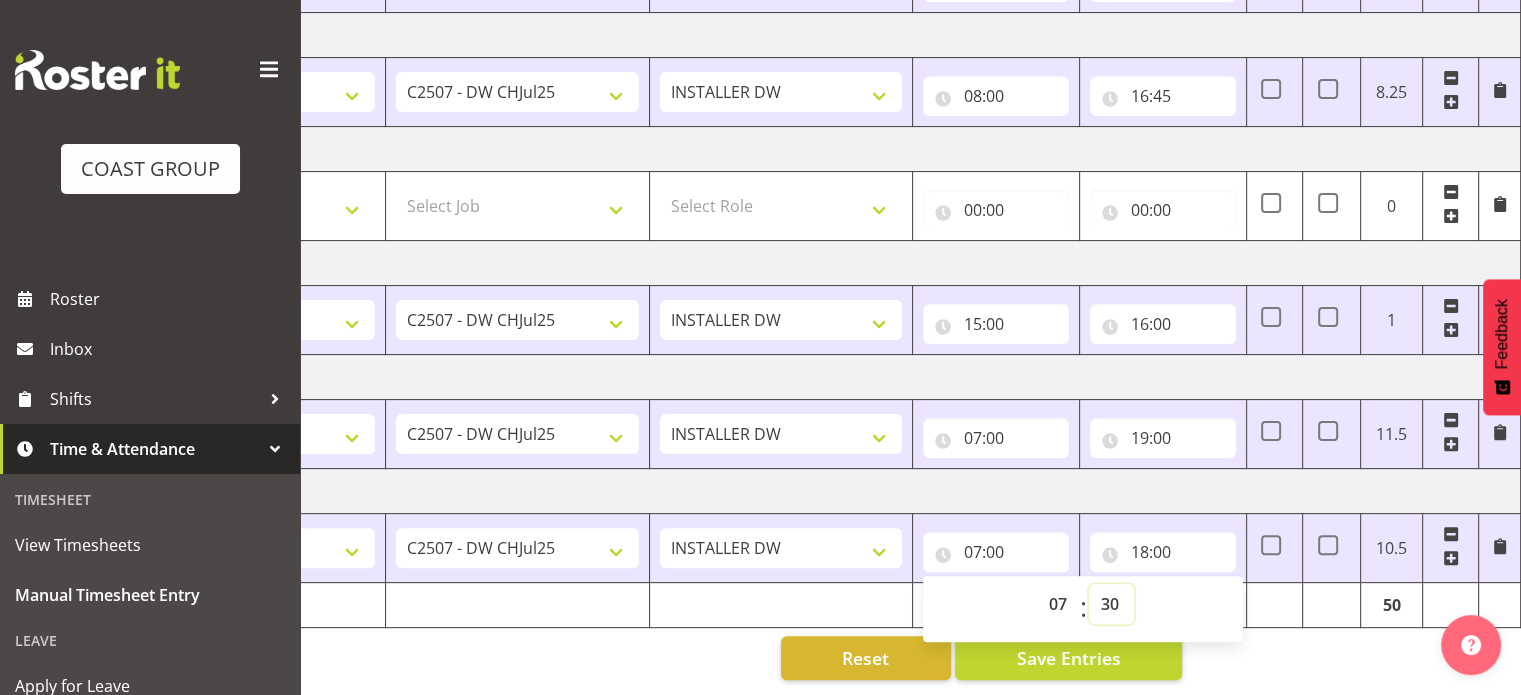 click on "00   01   02   03   04   05   06   07   08   09   10   11   12   13   14   15   16   17   18   19   20   21   22   23   24   25   26   27   28   29   30   31   32   33   34   35   36   37   38   39   40   41   42   43   44   45   46   47   48   49   50   51   52   53   54   55   56   57   58   59" at bounding box center [1111, 604] 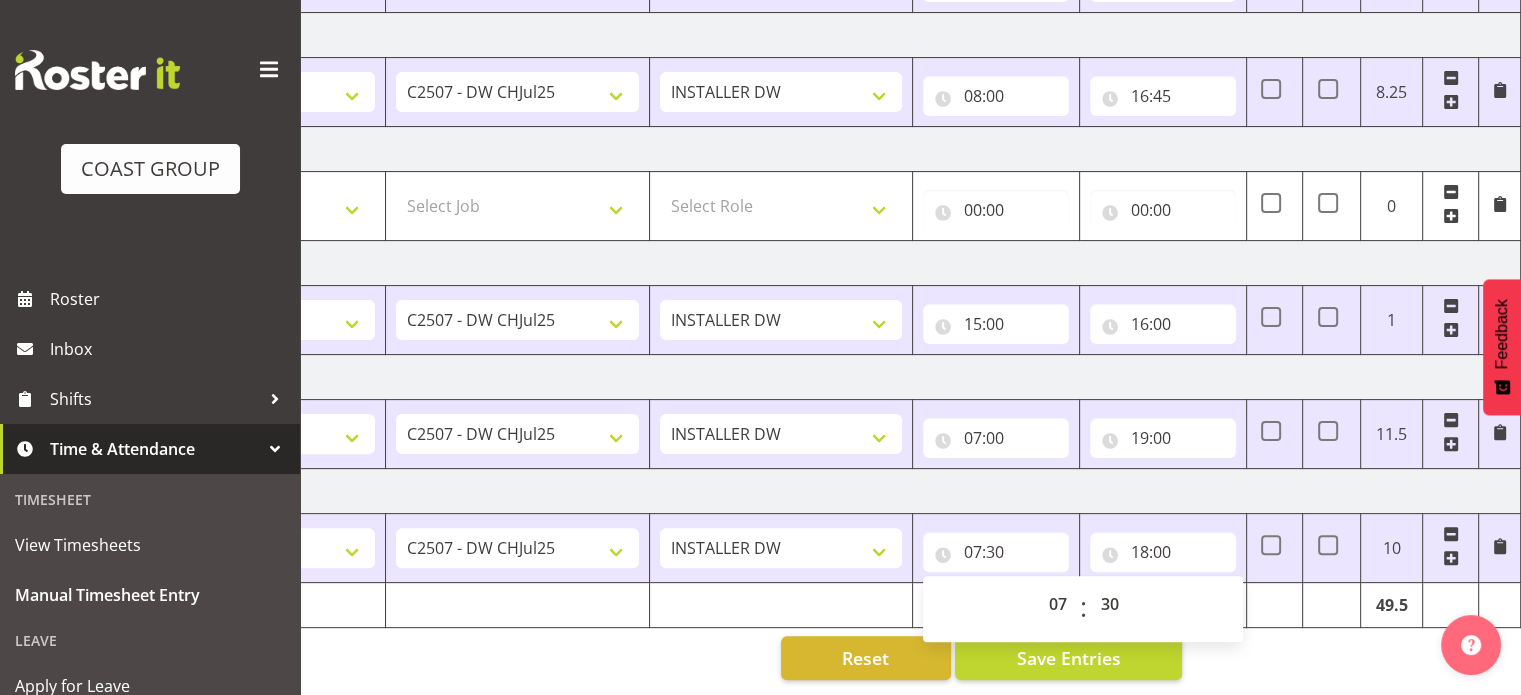 click on "[DATE]" at bounding box center [821, 491] 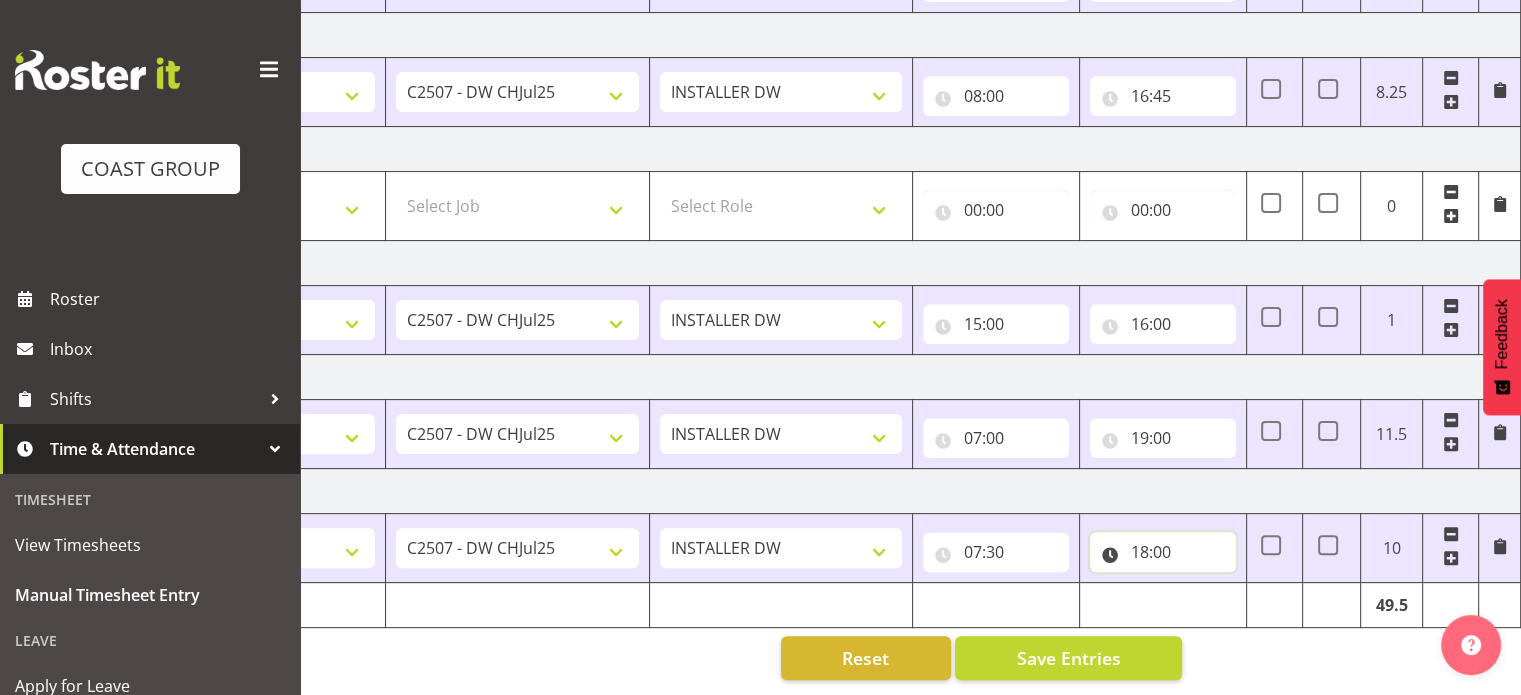 click on "18:00" at bounding box center (1163, 552) 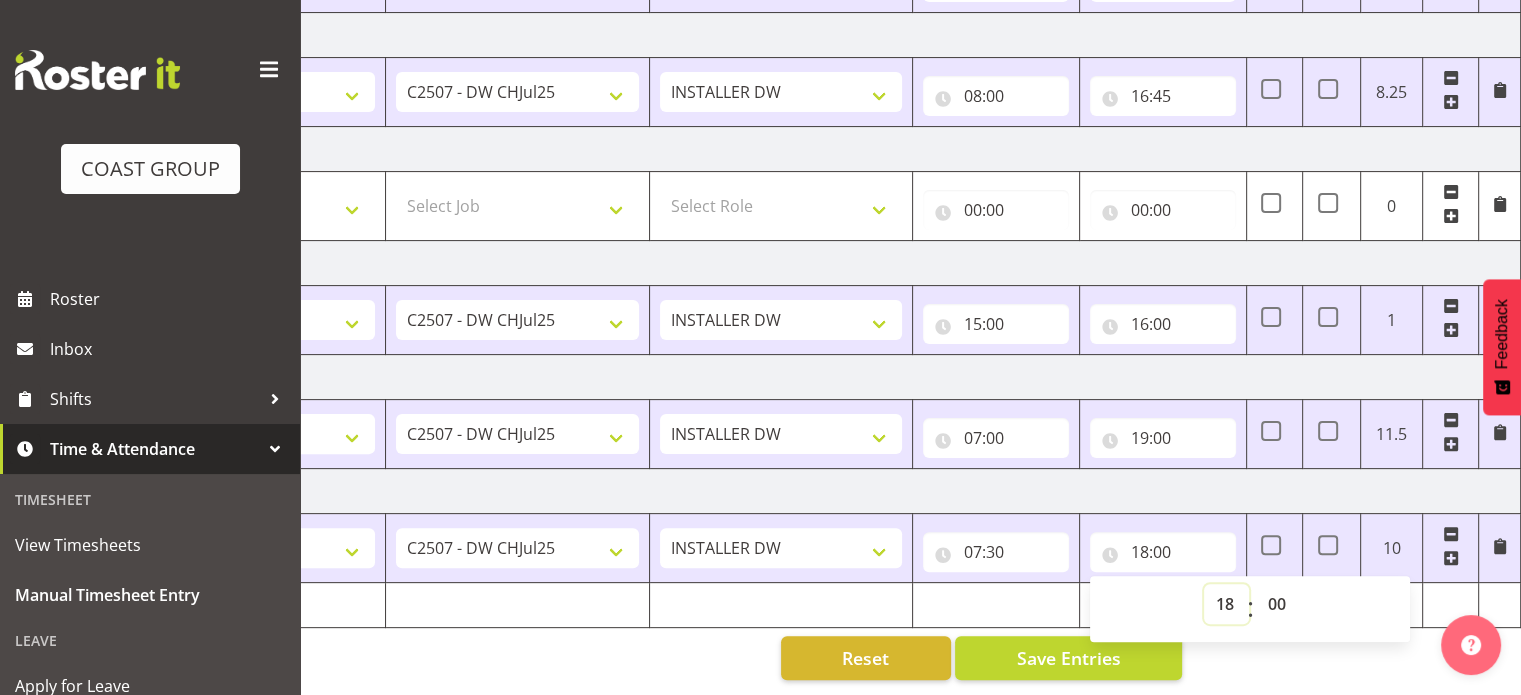 click on "00   01   02   03   04   05   06   07   08   09   10   11   12   13   14   15   16   17   18   19   20   21   22   23" at bounding box center (1226, 604) 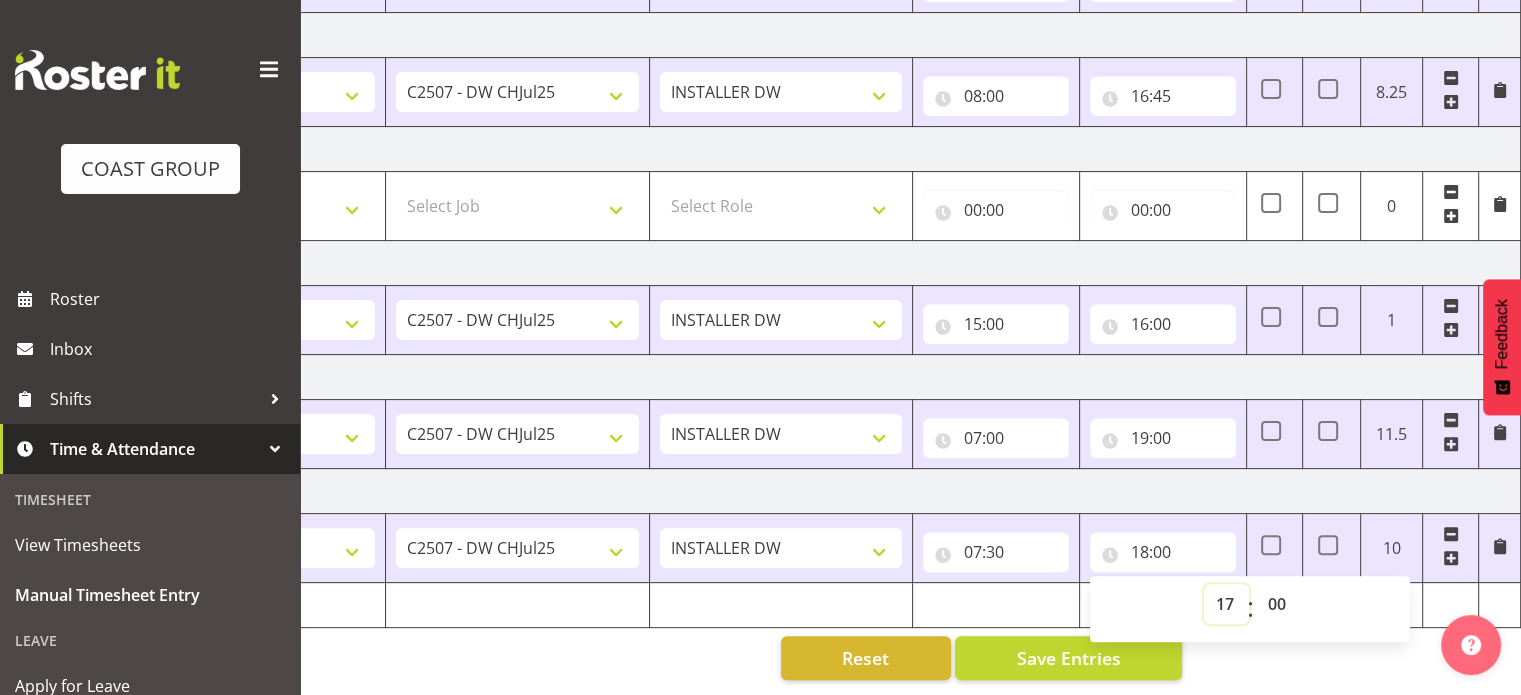 click on "00   01   02   03   04   05   06   07   08   09   10   11   12   13   14   15   16   17   18   19   20   21   22   23" at bounding box center [1226, 604] 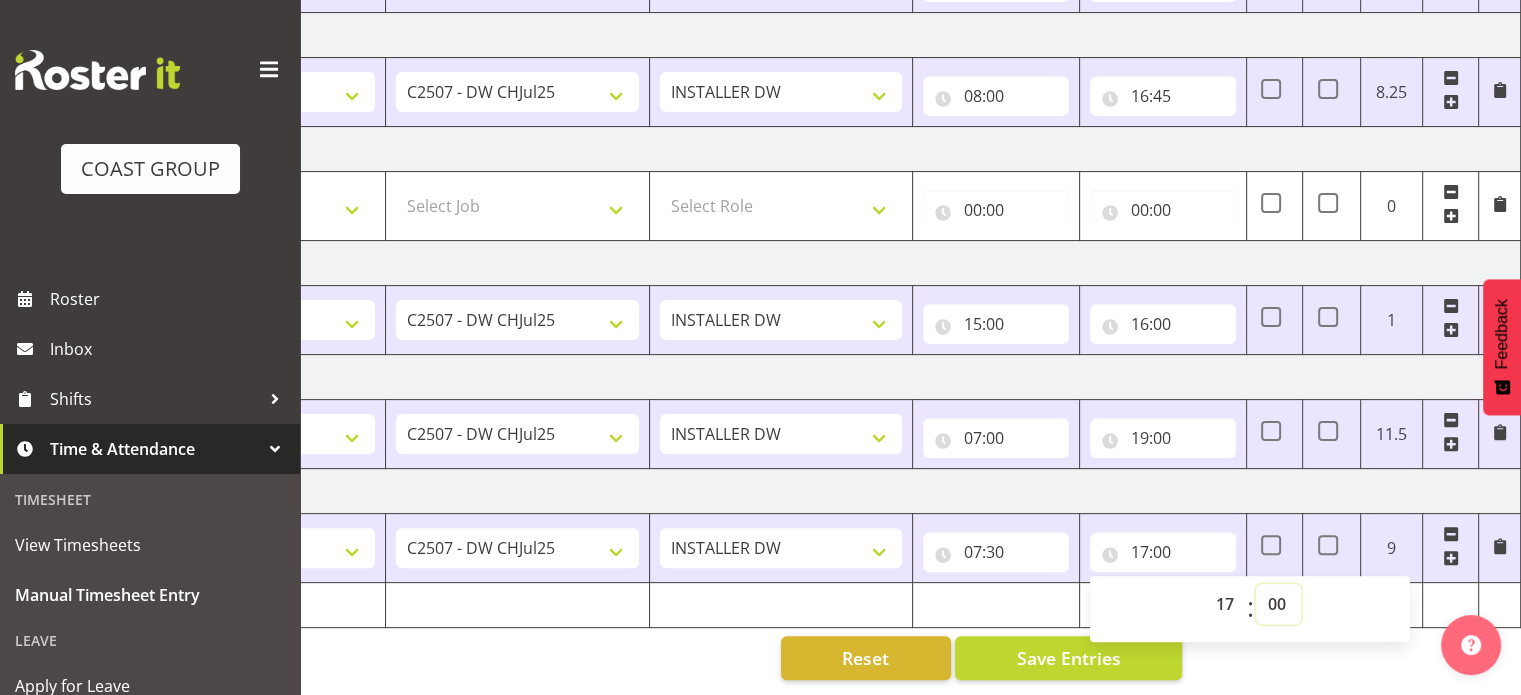 click on "00   01   02   03   04   05   06   07   08   09   10   11   12   13   14   15   16   17   18   19   20   21   22   23   24   25   26   27   28   29   30   31   32   33   34   35   36   37   38   39   40   41   42   43   44   45   46   47   48   49   50   51   52   53   54   55   56   57   58   59" at bounding box center [1278, 604] 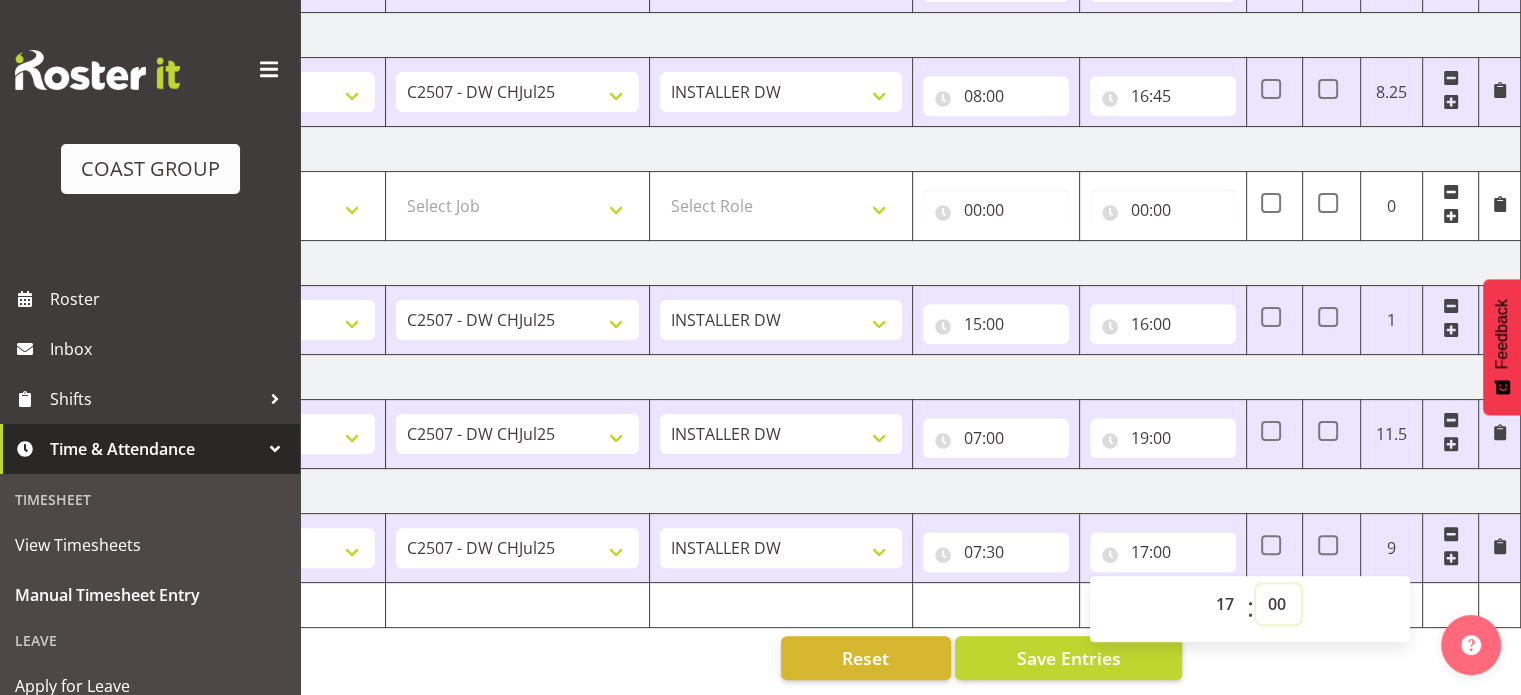 select on "19" 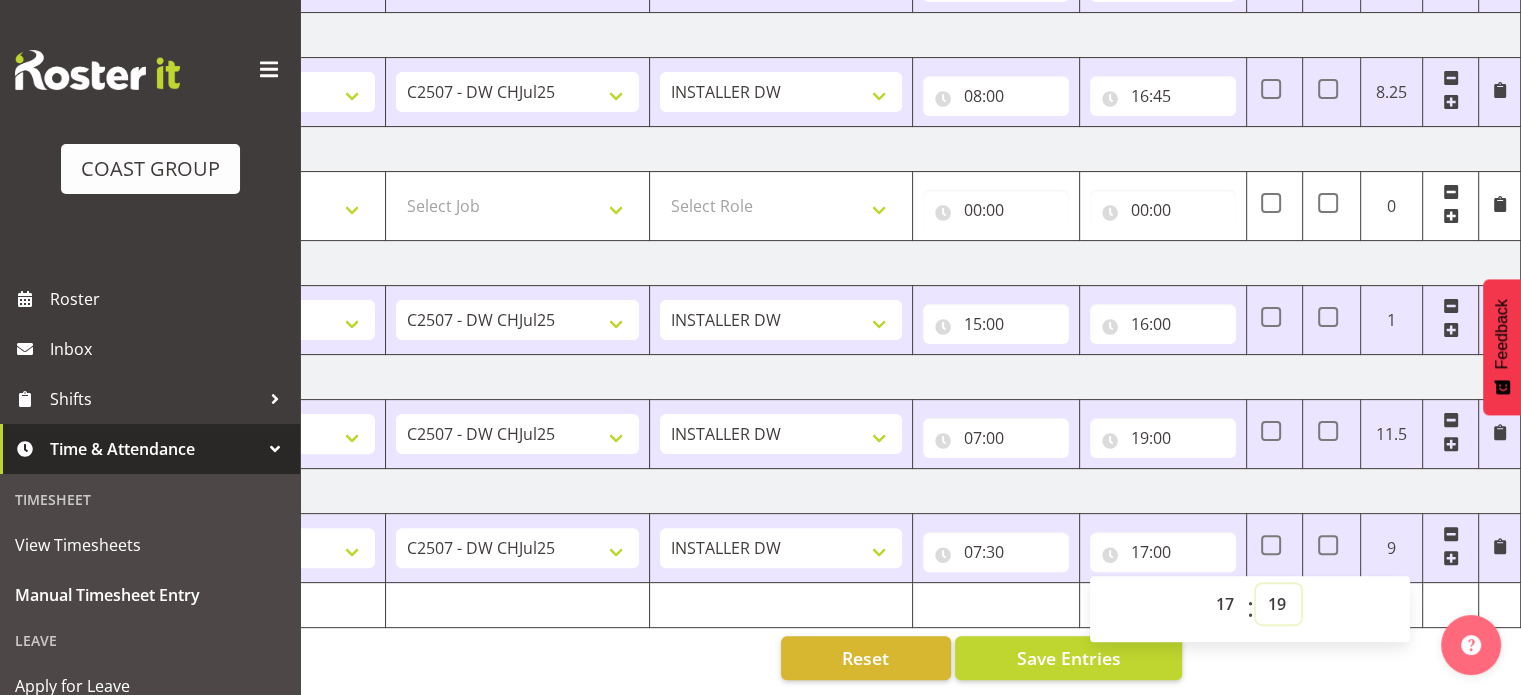 click on "00   01   02   03   04   05   06   07   08   09   10   11   12   13   14   15   16   17   18   19   20   21   22   23   24   25   26   27   28   29   30   31   32   33   34   35   36   37   38   39   40   41   42   43   44   45   46   47   48   49   50   51   52   53   54   55   56   57   58   59" at bounding box center [1278, 604] 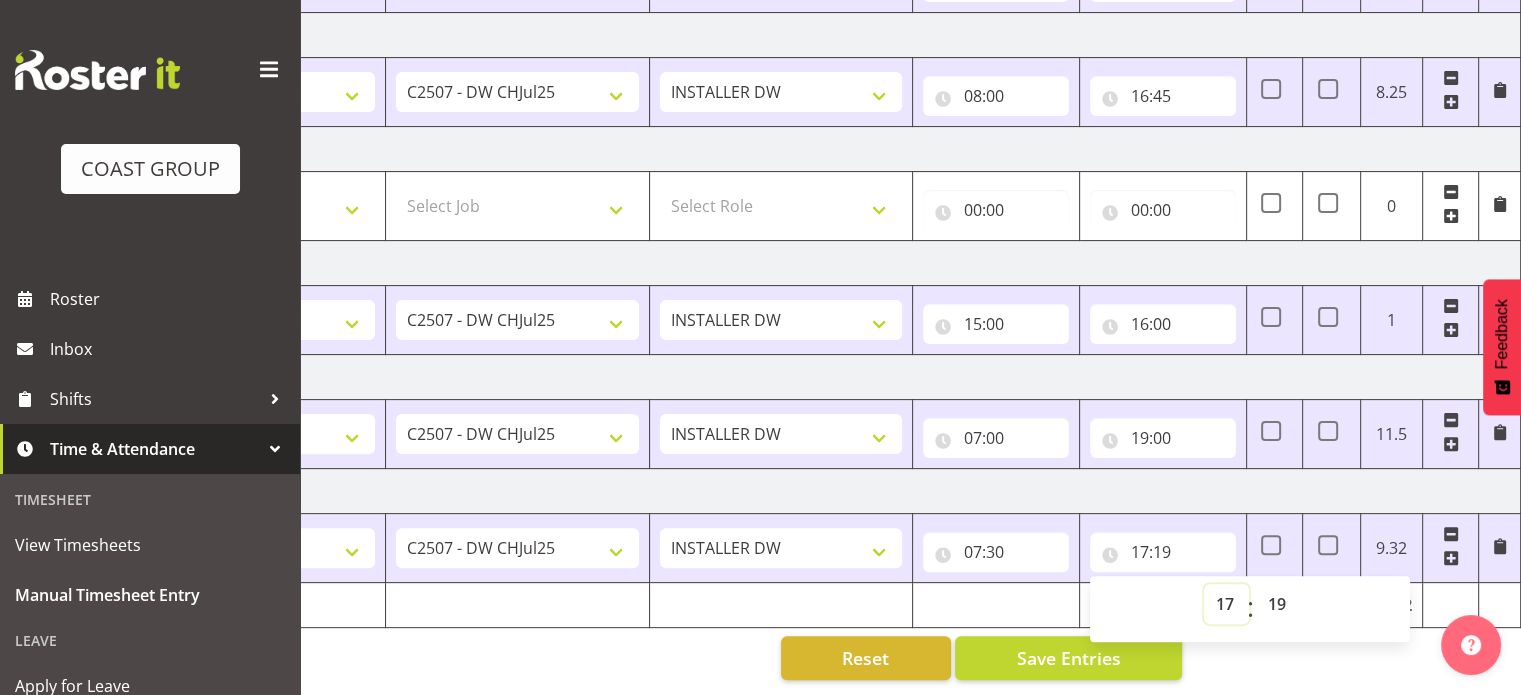 click on "00   01   02   03   04   05   06   07   08   09   10   11   12   13   14   15   16   17   18   19   20   21   22   23" at bounding box center [1226, 604] 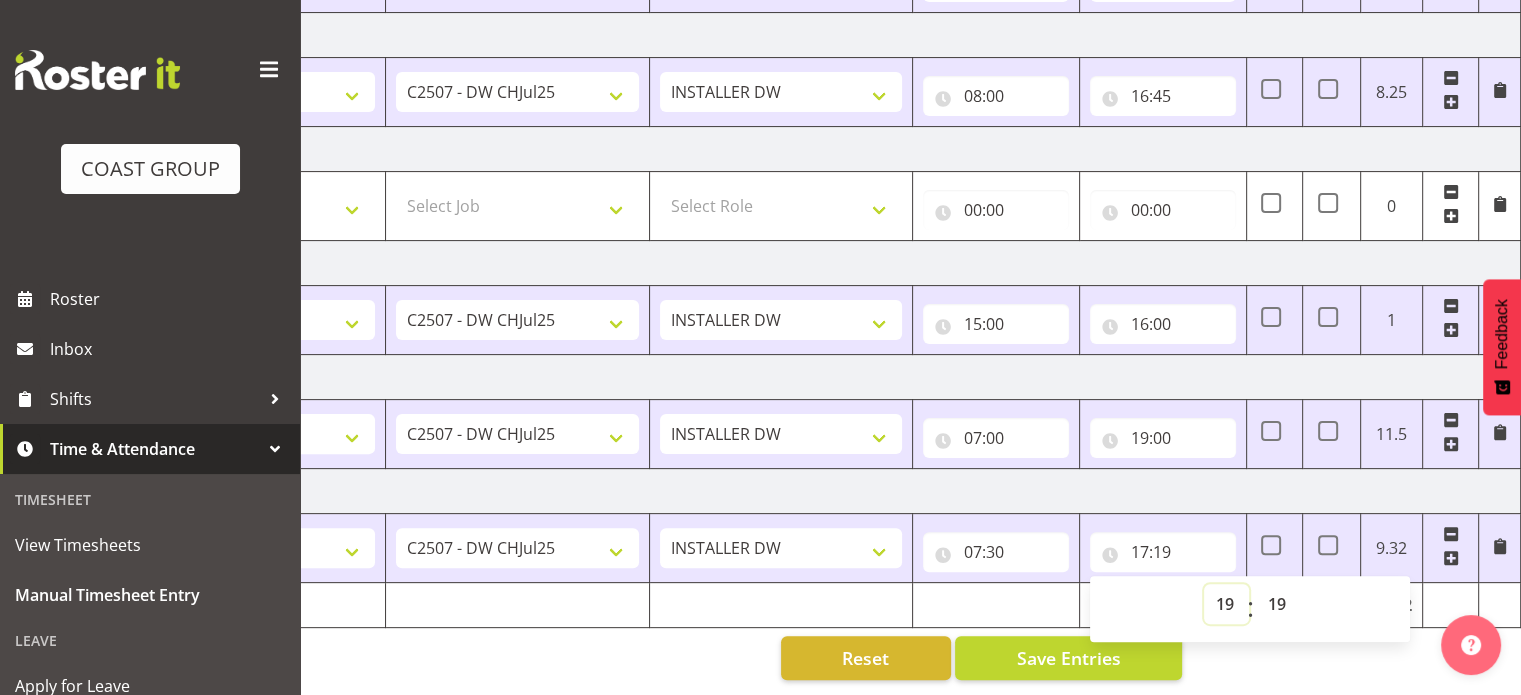 click on "00   01   02   03   04   05   06   07   08   09   10   11   12   13   14   15   16   17   18   19   20   21   22   23" at bounding box center [1226, 604] 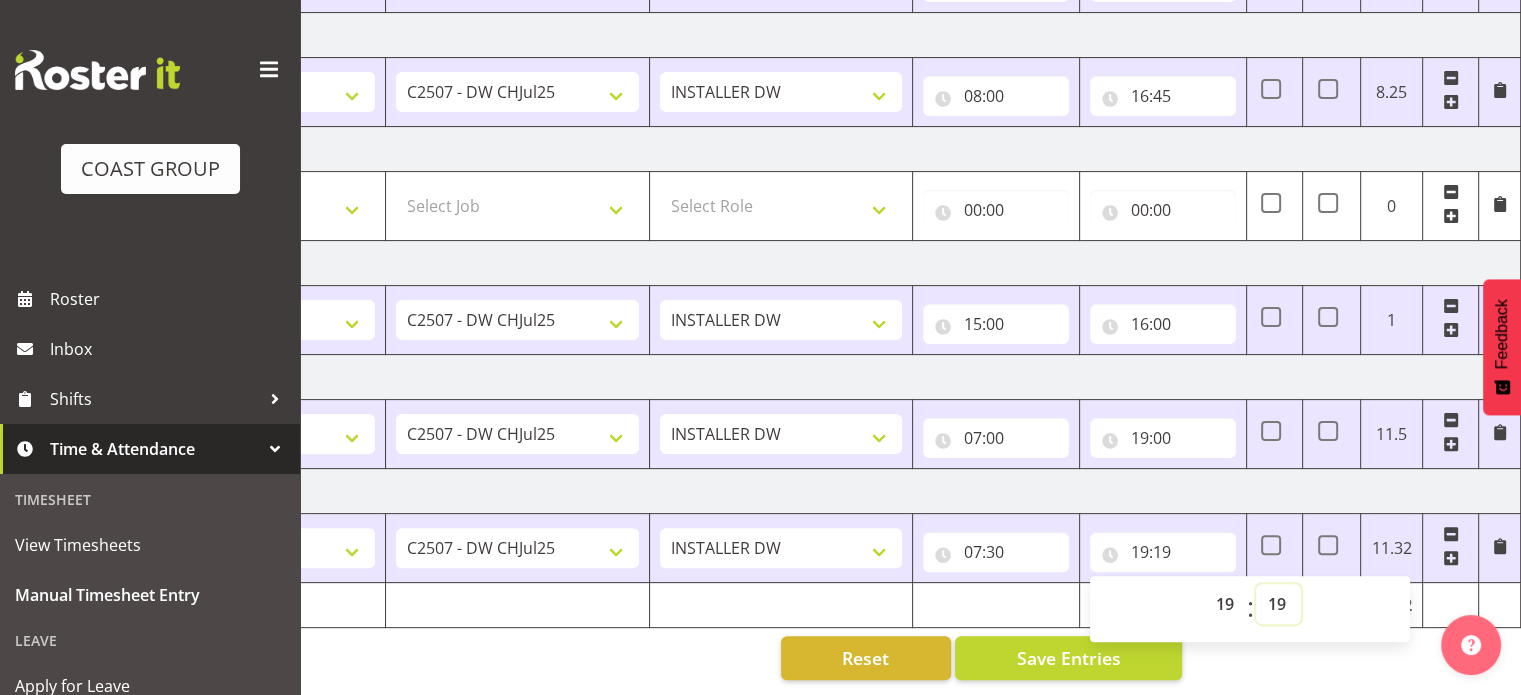 click on "00   01   02   03   04   05   06   07   08   09   10   11   12   13   14   15   16   17   18   19   20   21   22   23   24   25   26   27   28   29   30   31   32   33   34   35   36   37   38   39   40   41   42   43   44   45   46   47   48   49   50   51   52   53   54   55   56   57   58   59" at bounding box center (1278, 604) 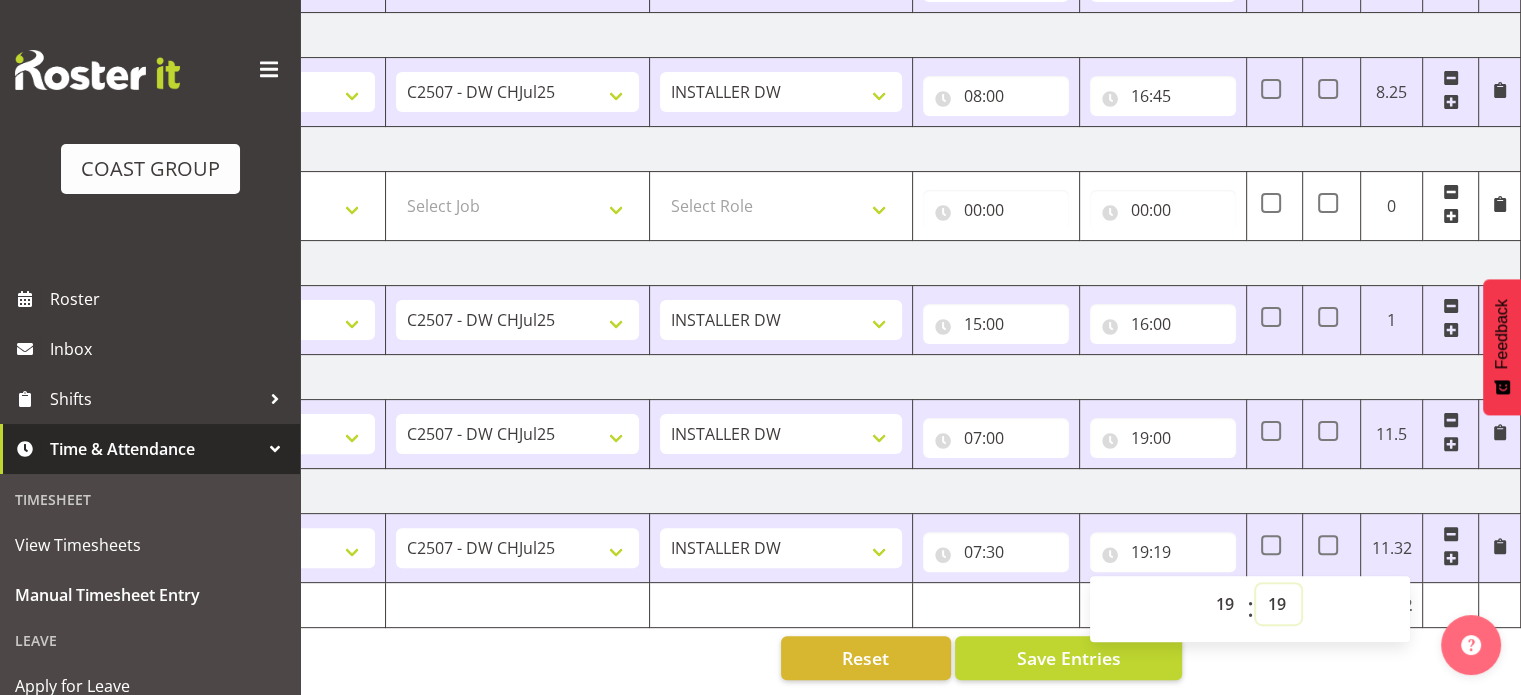 select on "0" 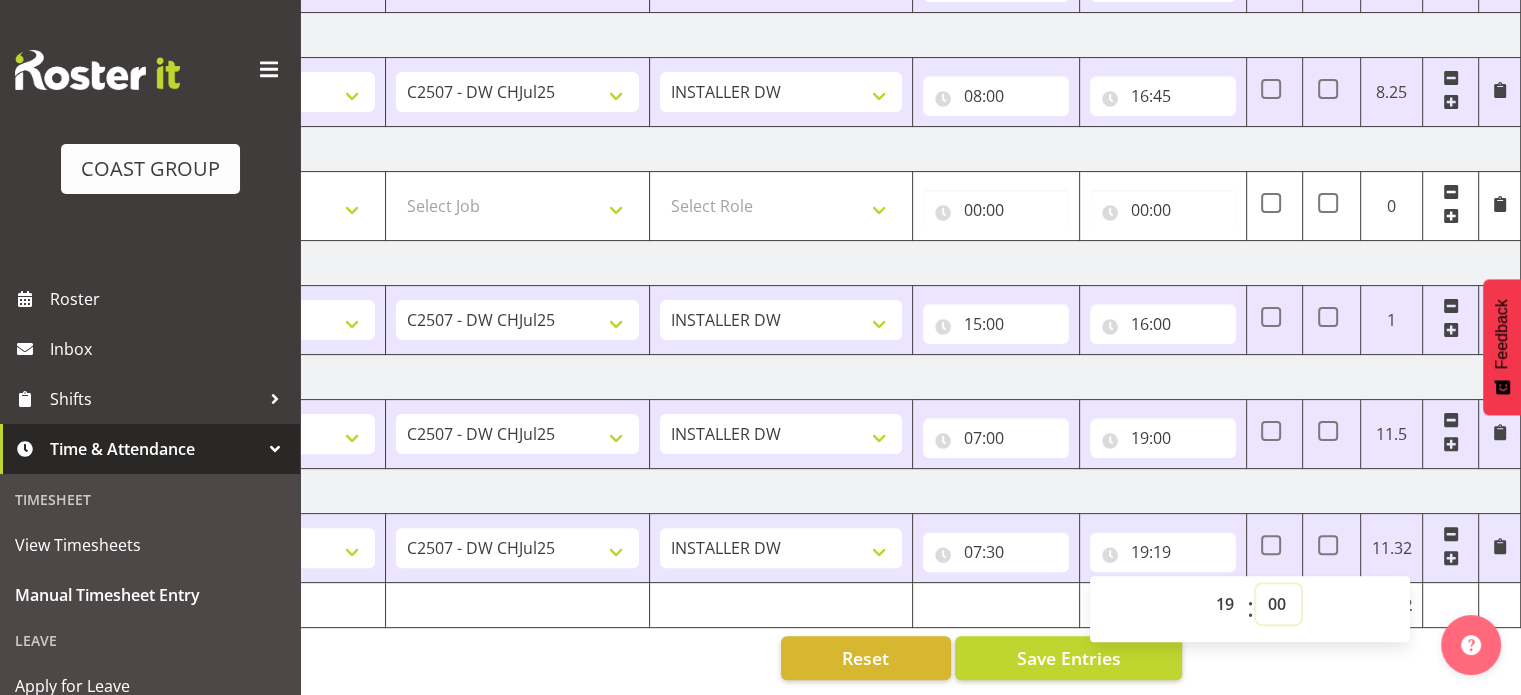 click on "00   01   02   03   04   05   06   07   08   09   10   11   12   13   14   15   16   17   18   19   20   21   22   23   24   25   26   27   28   29   30   31   32   33   34   35   36   37   38   39   40   41   42   43   44   45   46   47   48   49   50   51   52   53   54   55   56   57   58   59" at bounding box center (1278, 604) 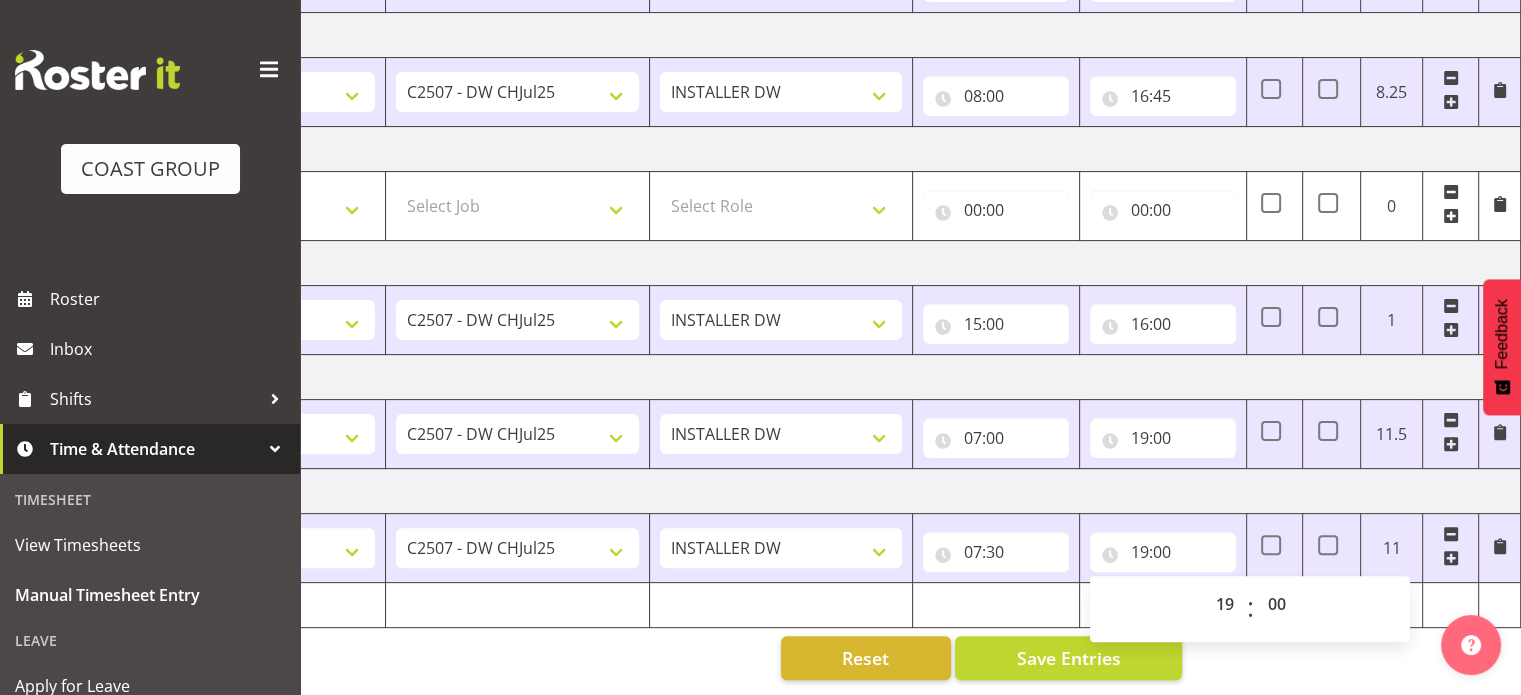click on "[DATE]" at bounding box center (821, 491) 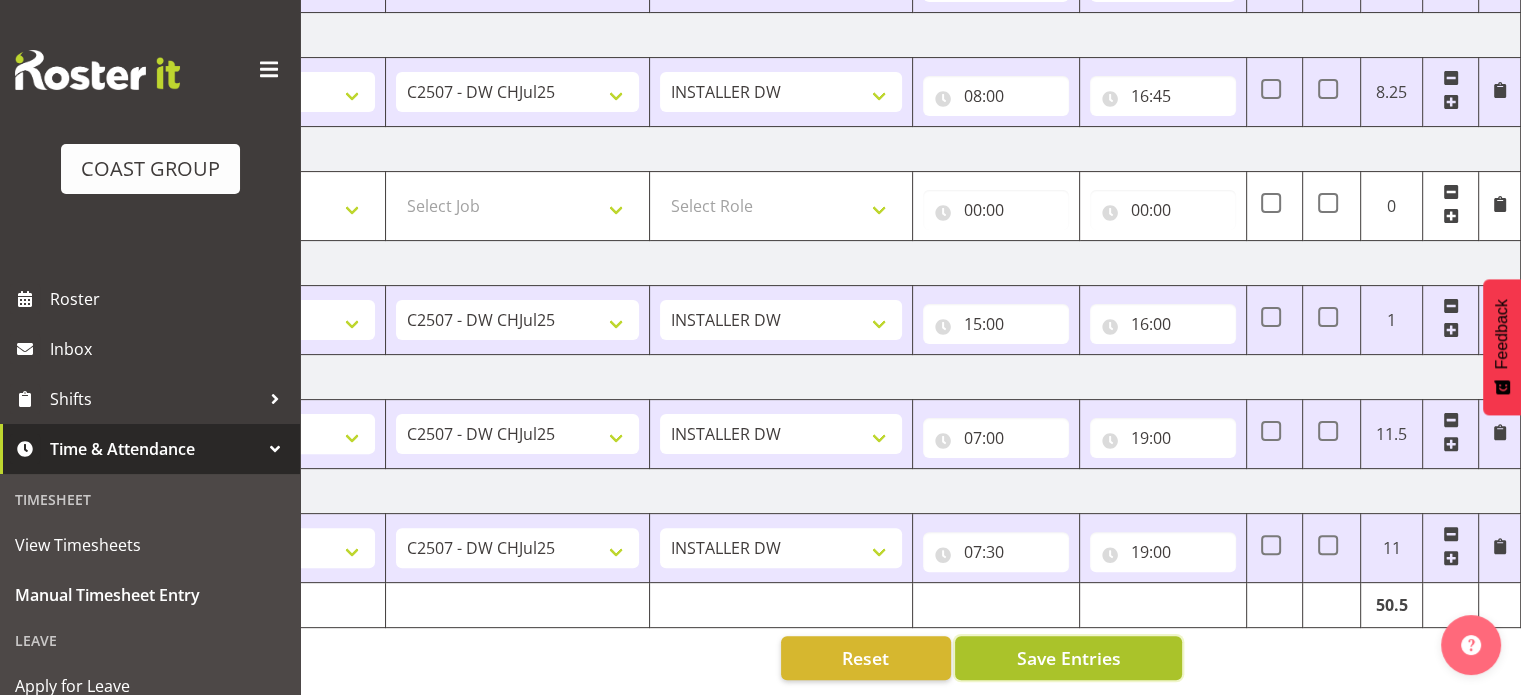click on "Save
Entries" at bounding box center [1068, 658] 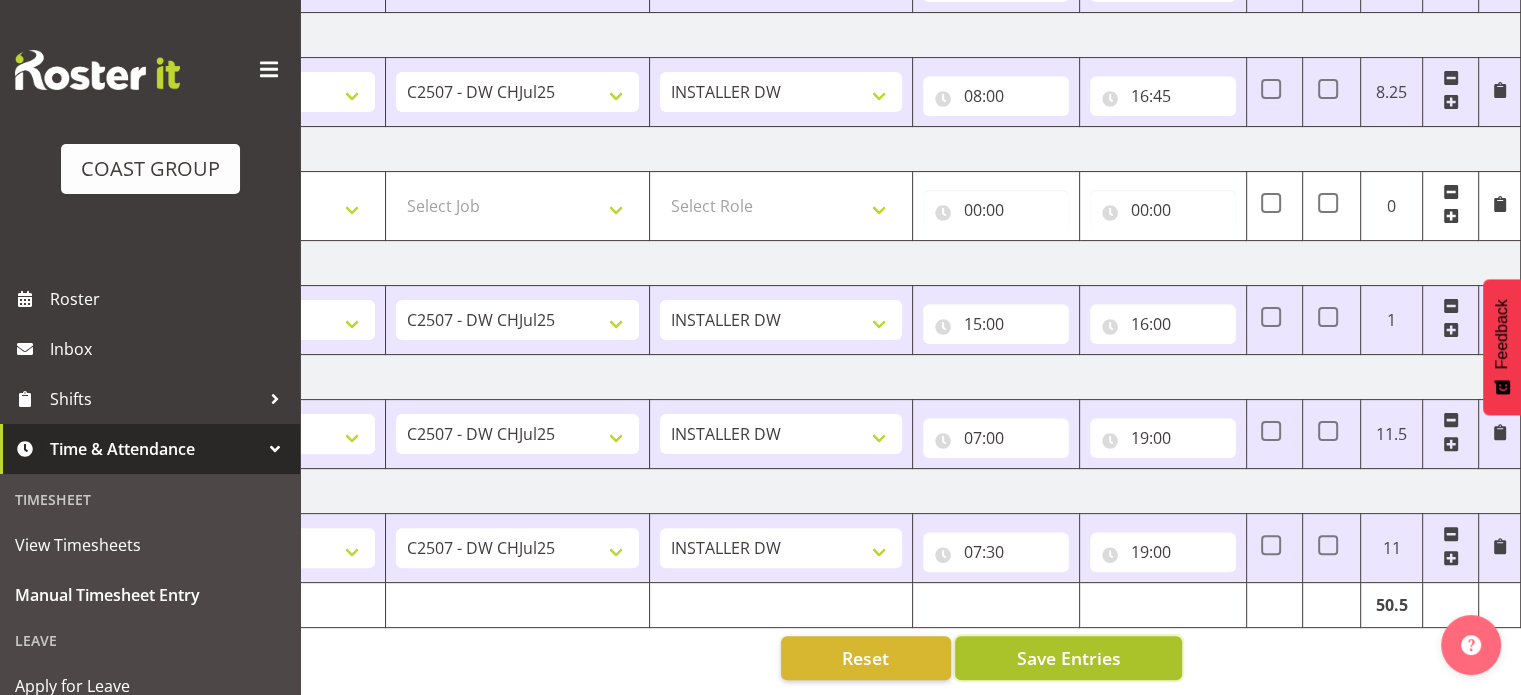 click on "Save
Entries" at bounding box center (1068, 658) 